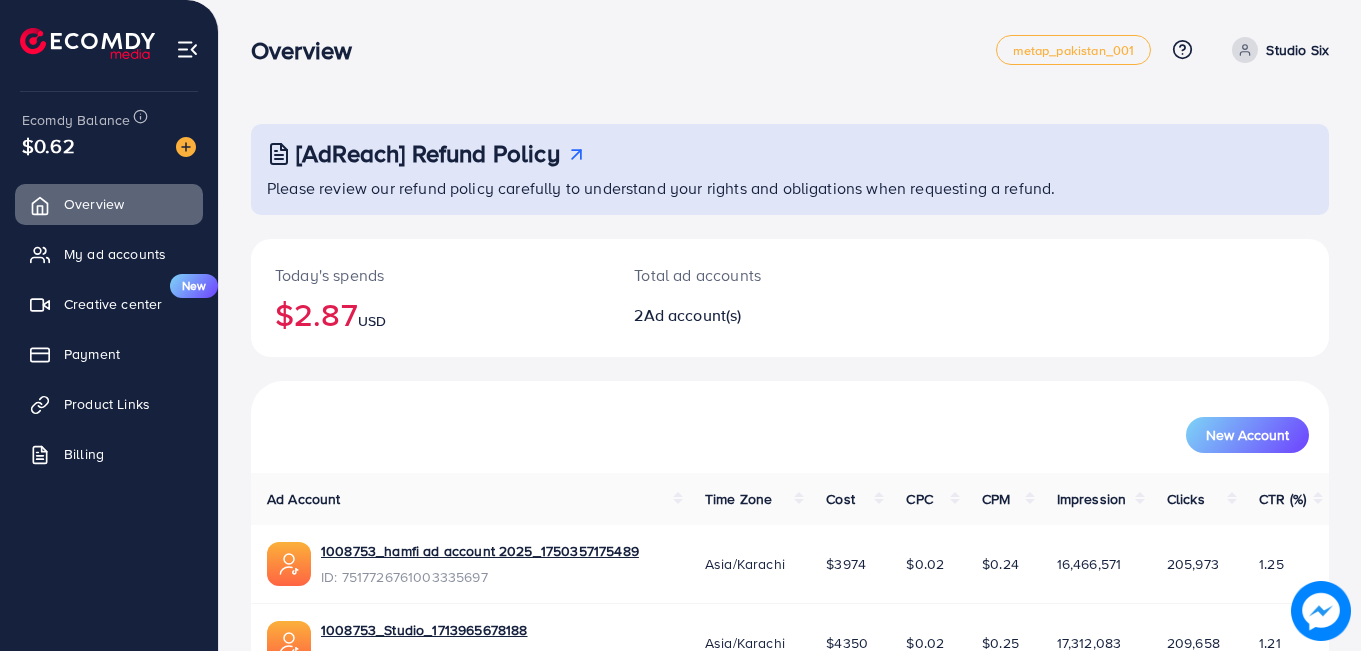 scroll, scrollTop: 116, scrollLeft: 0, axis: vertical 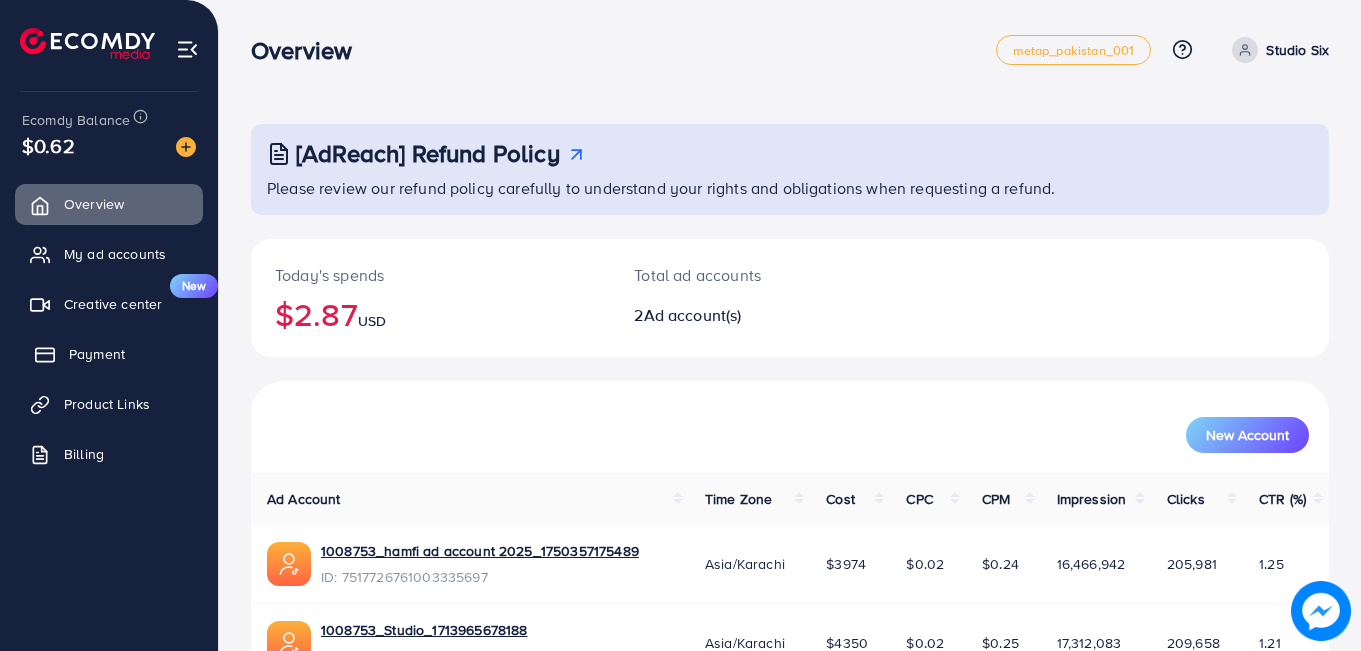 click on "Payment" at bounding box center [109, 354] 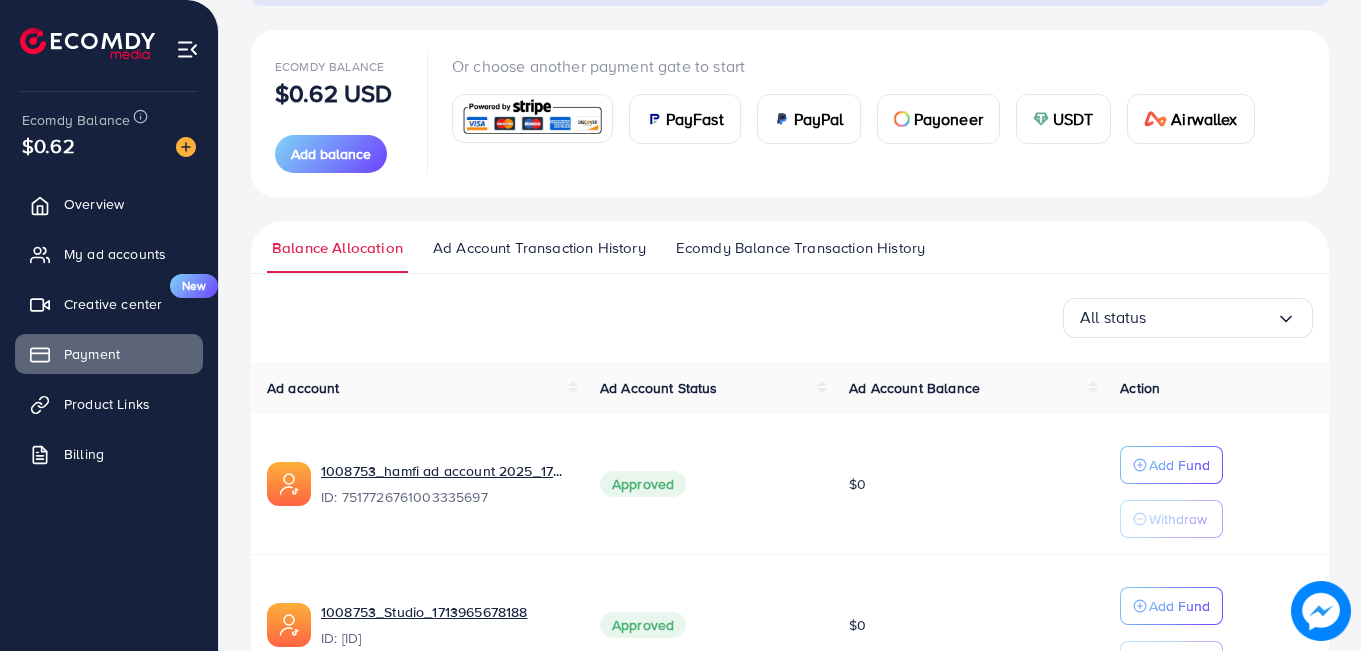 scroll, scrollTop: 210, scrollLeft: 0, axis: vertical 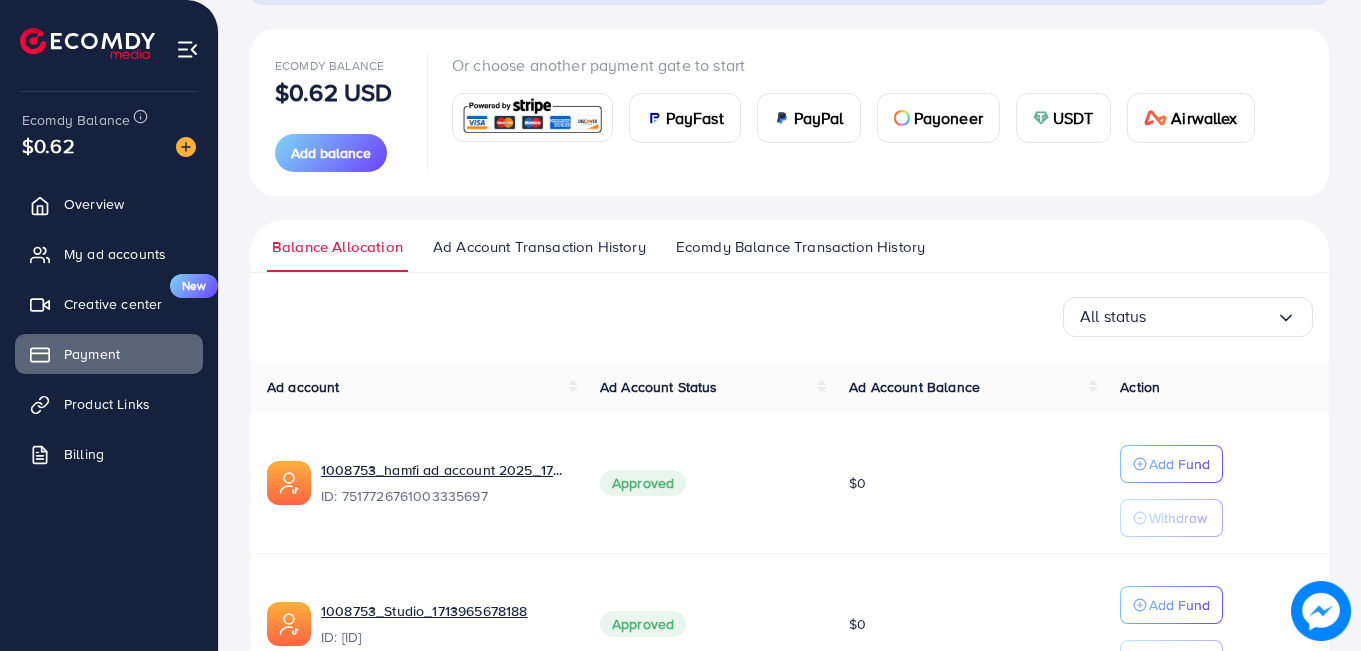 click on "USDT" at bounding box center [1073, 118] 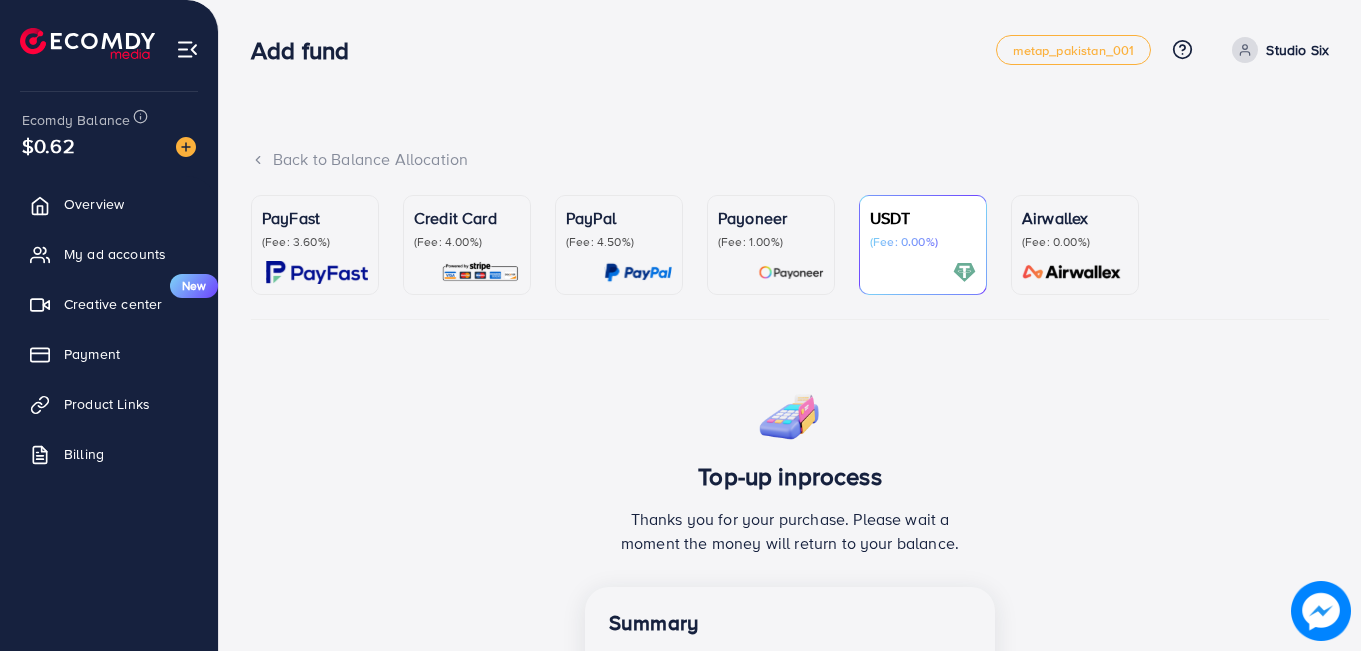 scroll, scrollTop: 1, scrollLeft: 0, axis: vertical 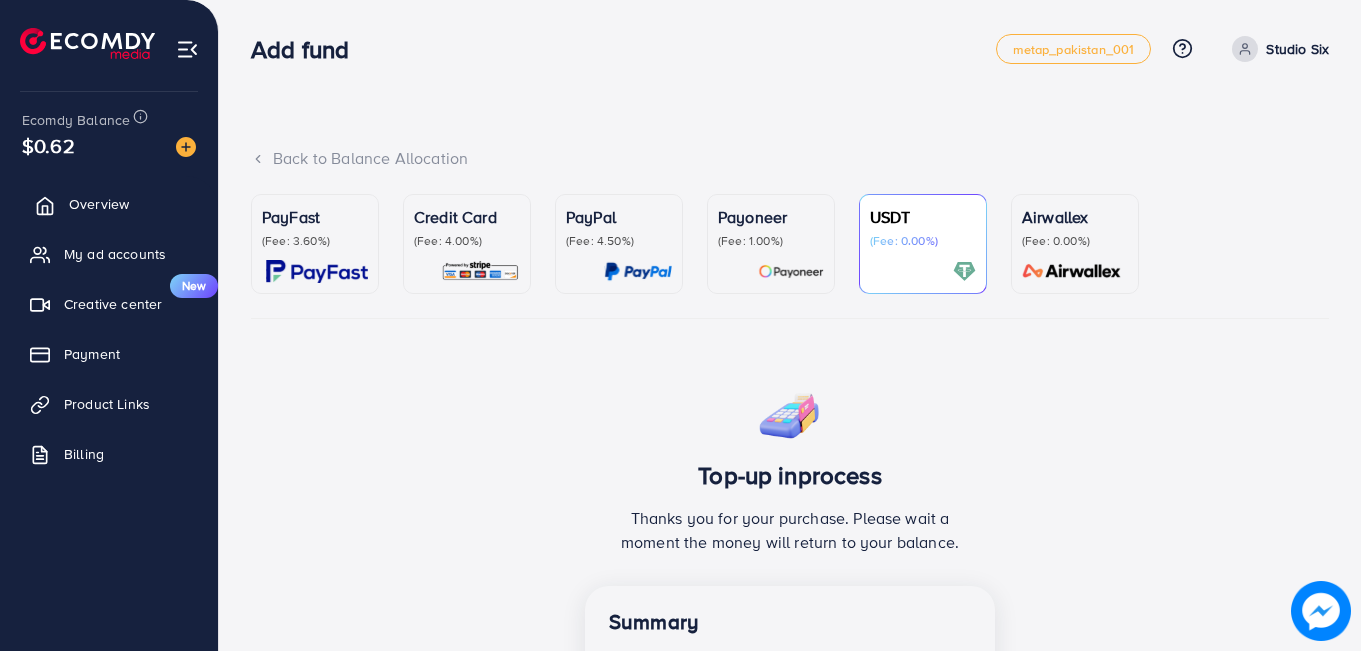 click on "Overview" at bounding box center (109, 204) 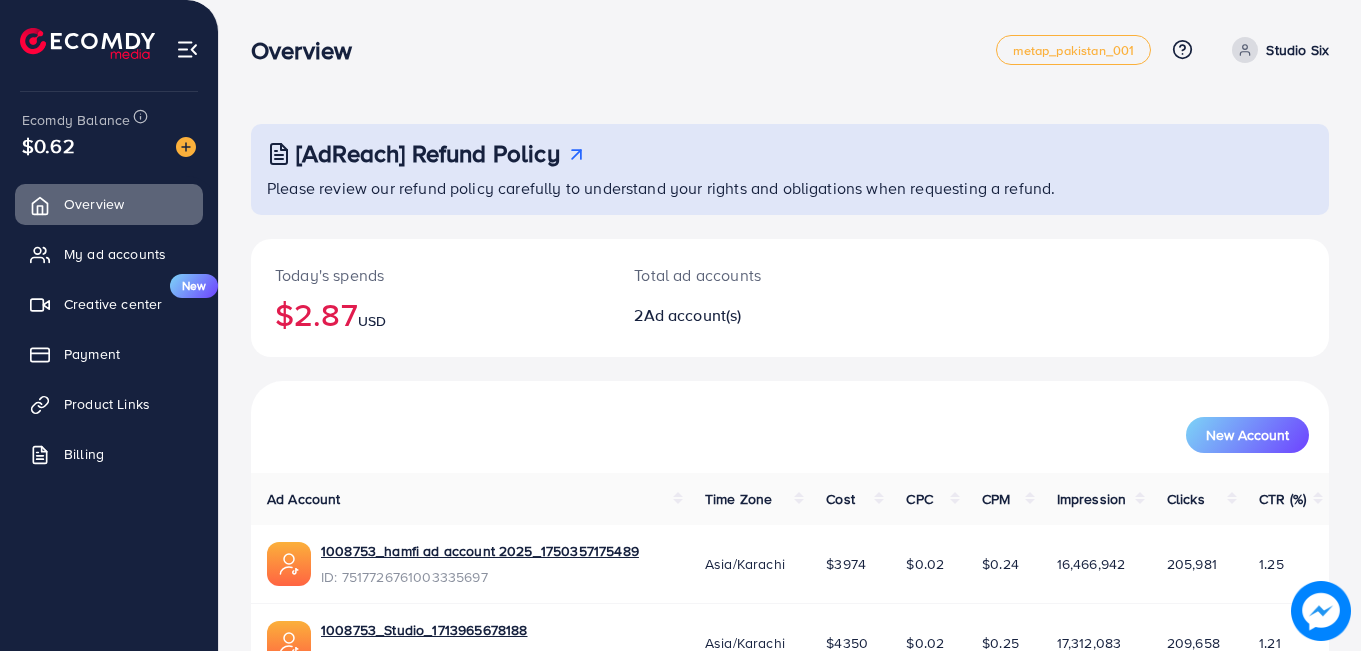 scroll, scrollTop: 116, scrollLeft: 0, axis: vertical 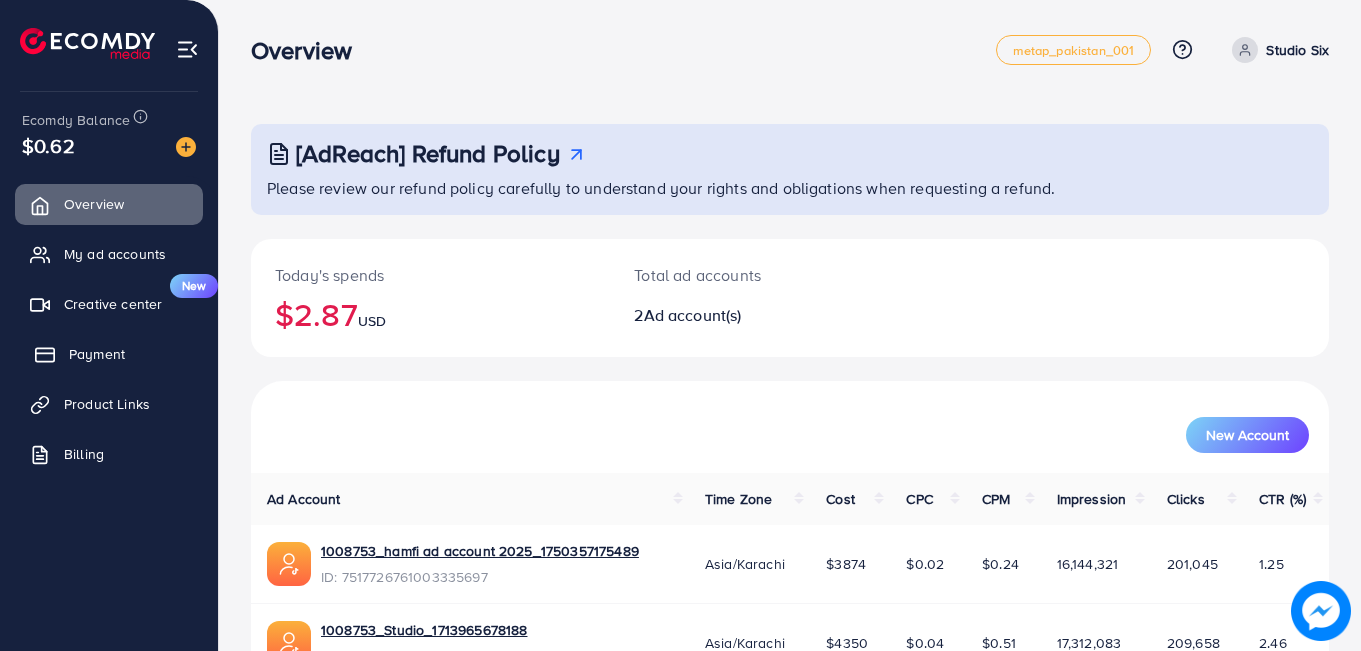 click on "Payment" at bounding box center [97, 354] 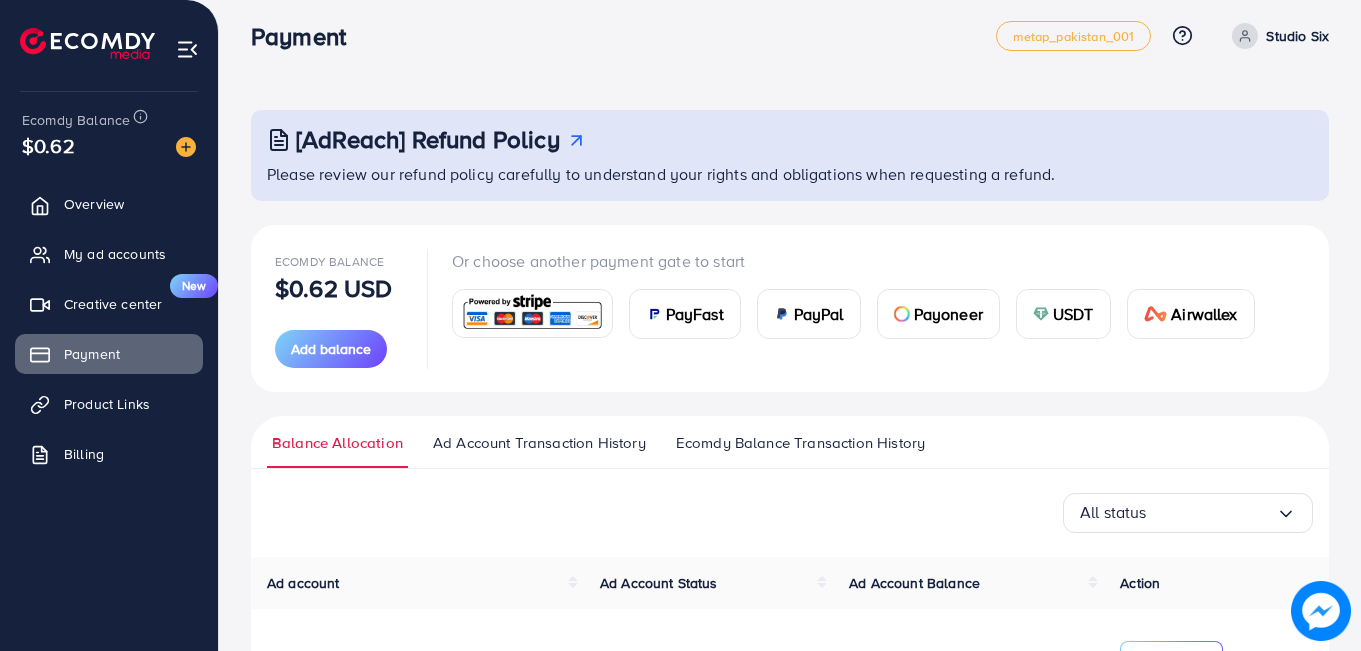 scroll, scrollTop: 0, scrollLeft: 0, axis: both 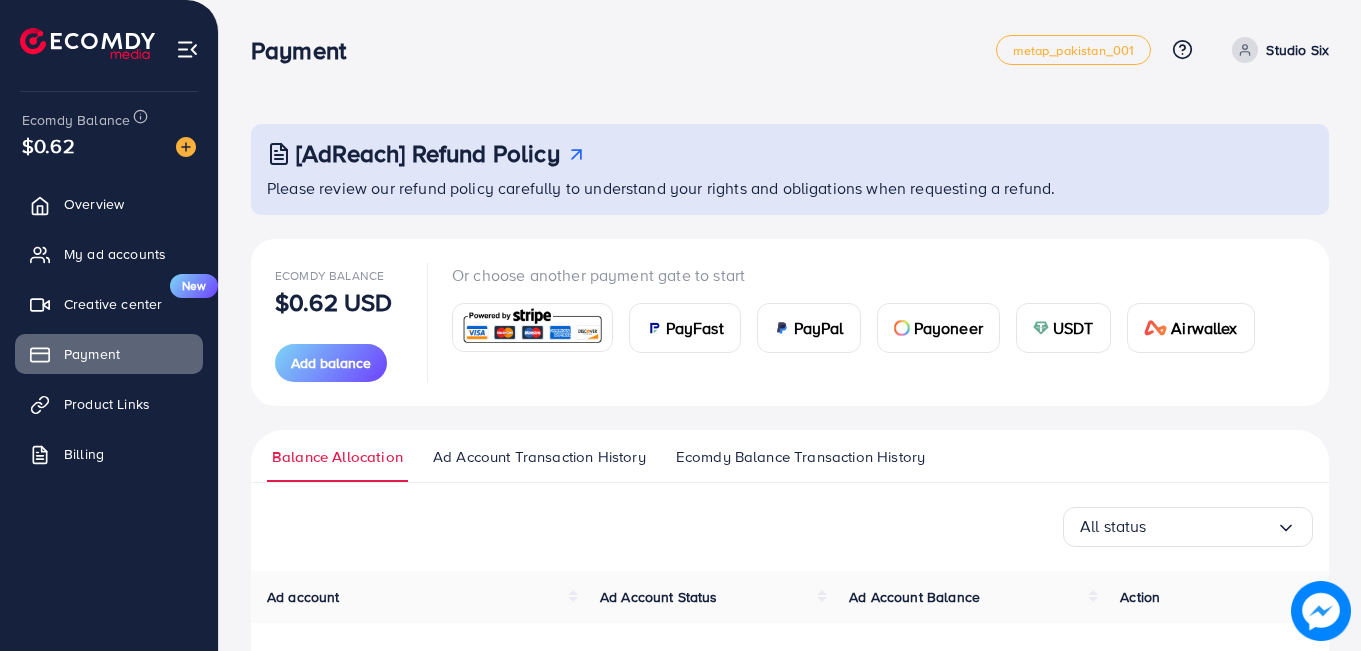 click on "USDT" at bounding box center (1063, 328) 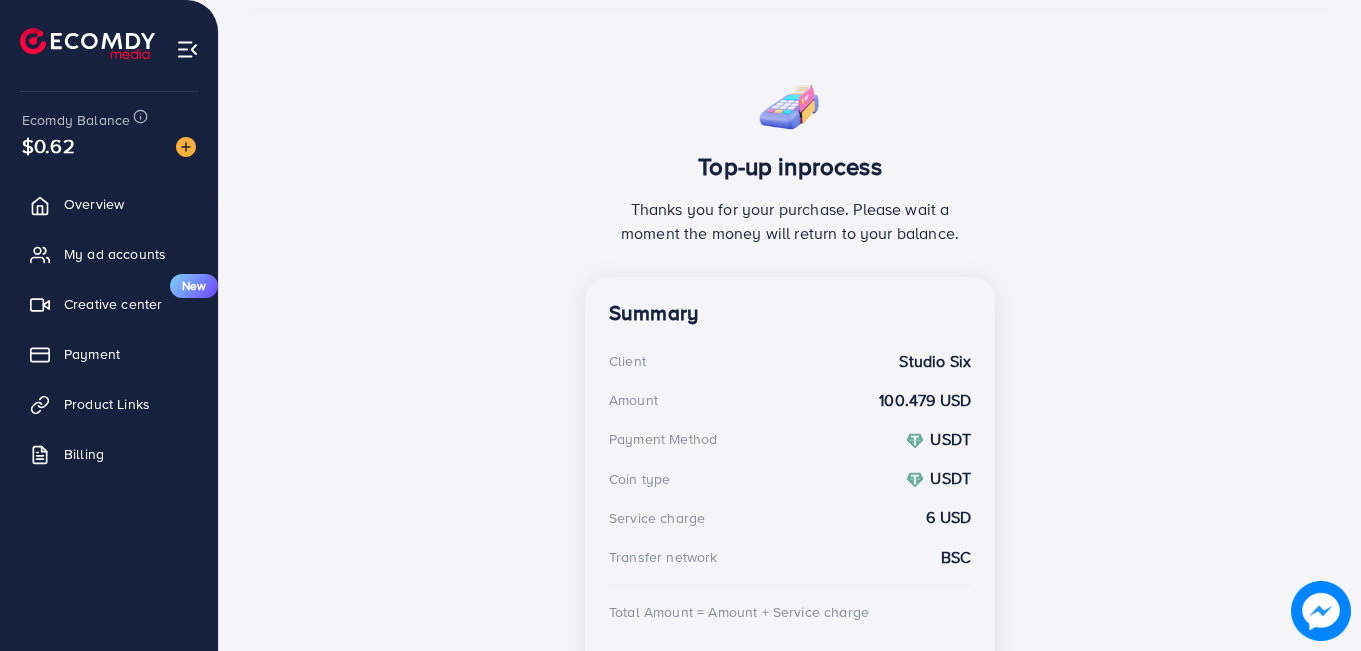 scroll, scrollTop: 0, scrollLeft: 0, axis: both 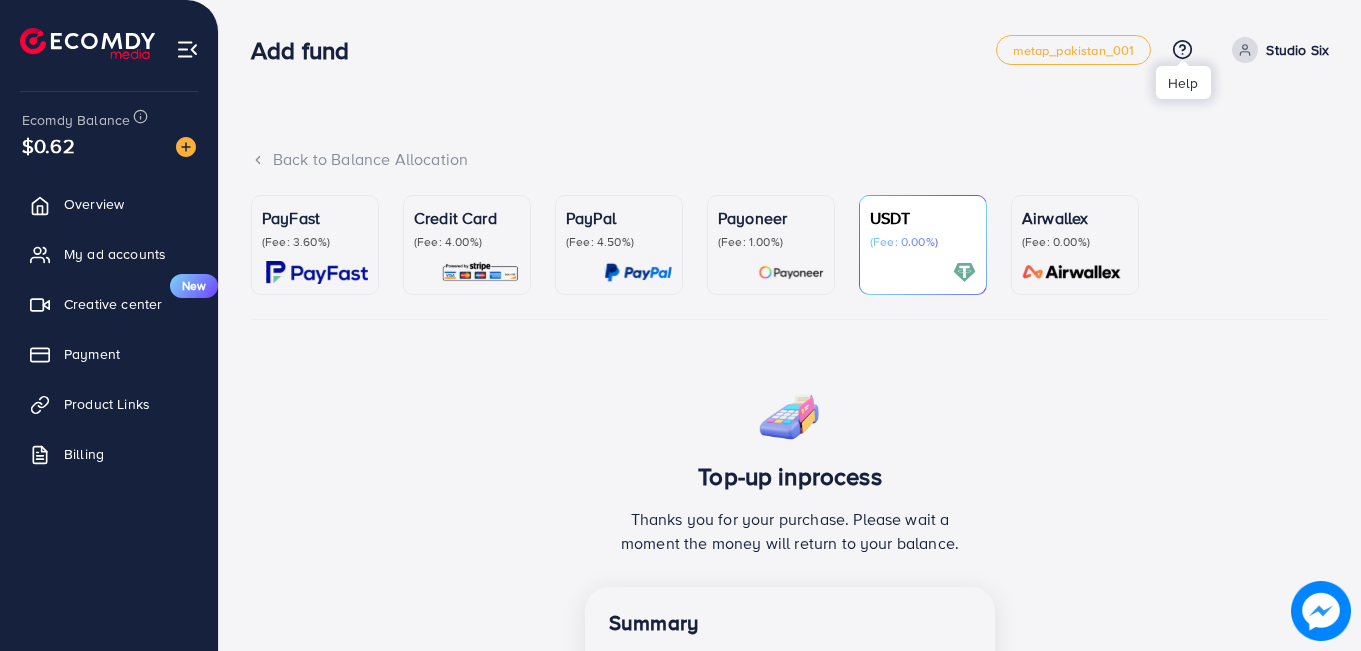drag, startPoint x: 696, startPoint y: 493, endPoint x: 1186, endPoint y: 47, distance: 662.5828 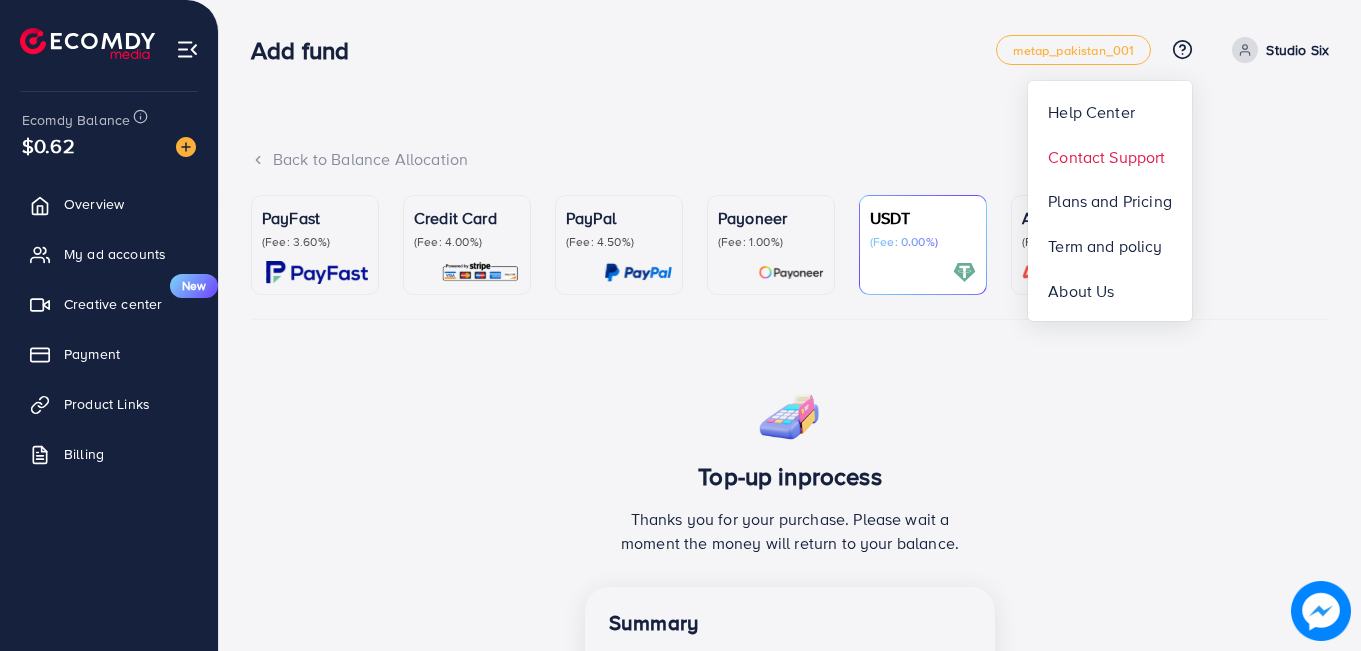 click on "Contact Support" at bounding box center (1110, 156) 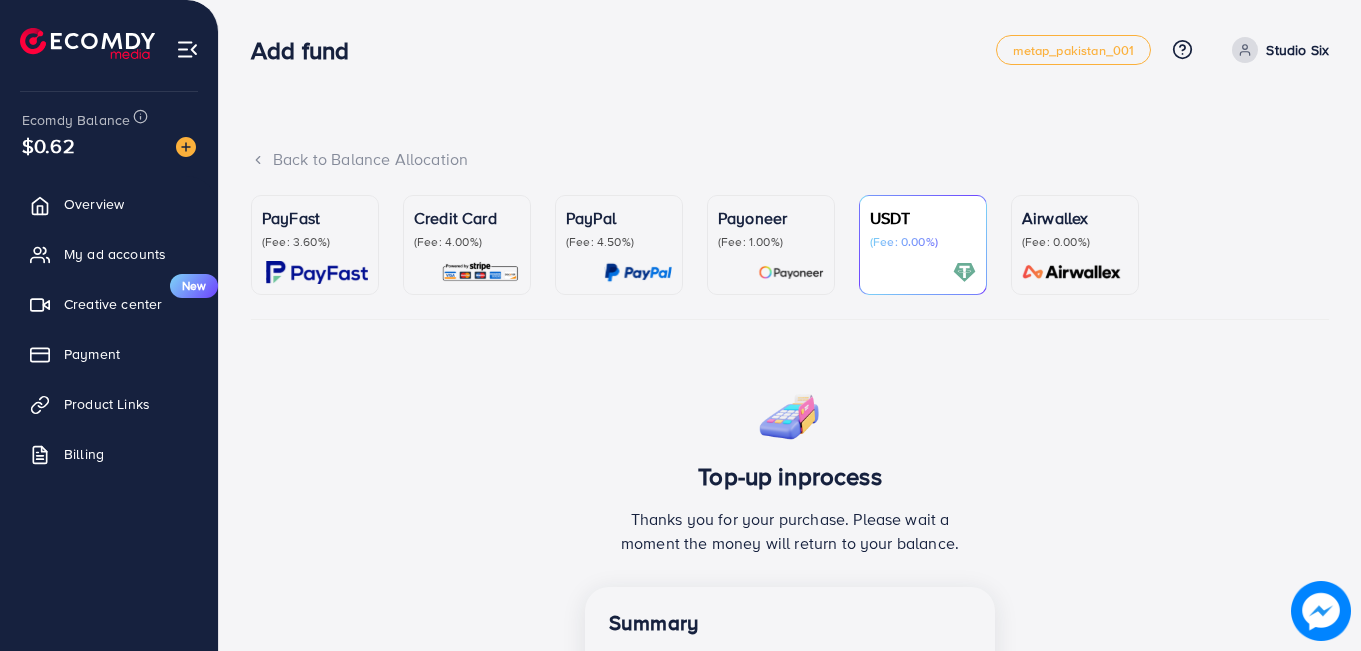 scroll, scrollTop: 438, scrollLeft: 0, axis: vertical 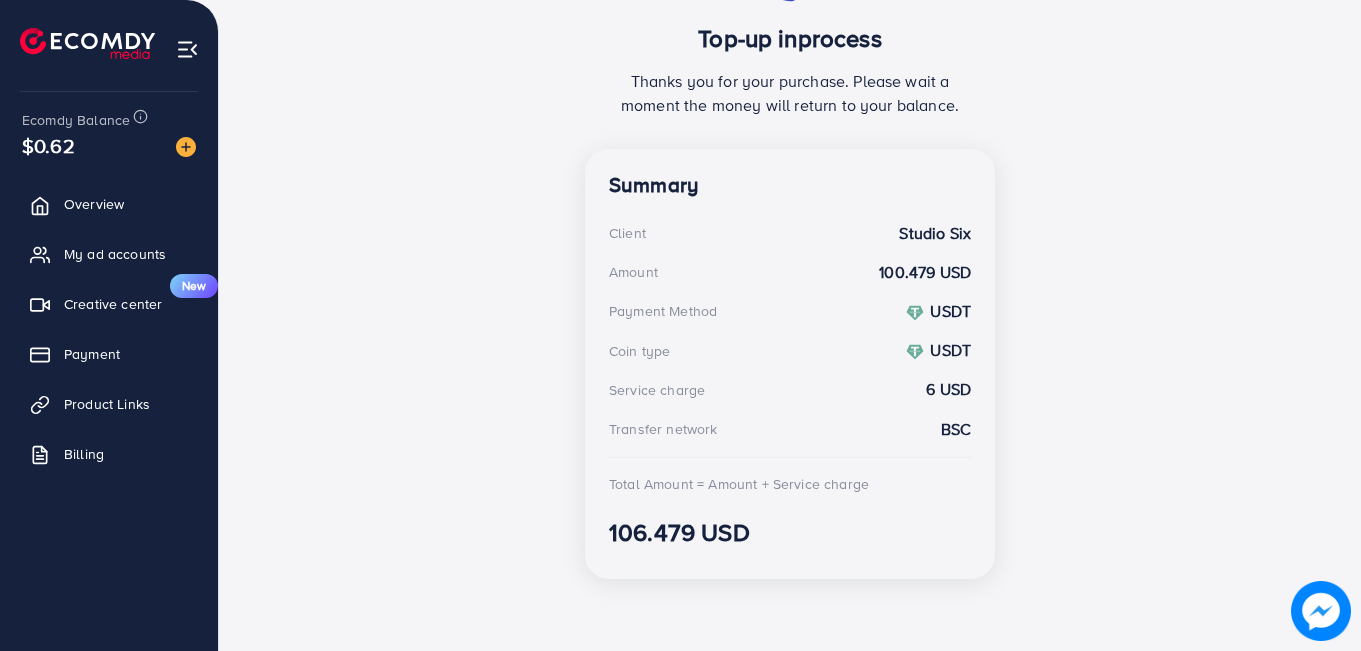 click at bounding box center [1321, 611] 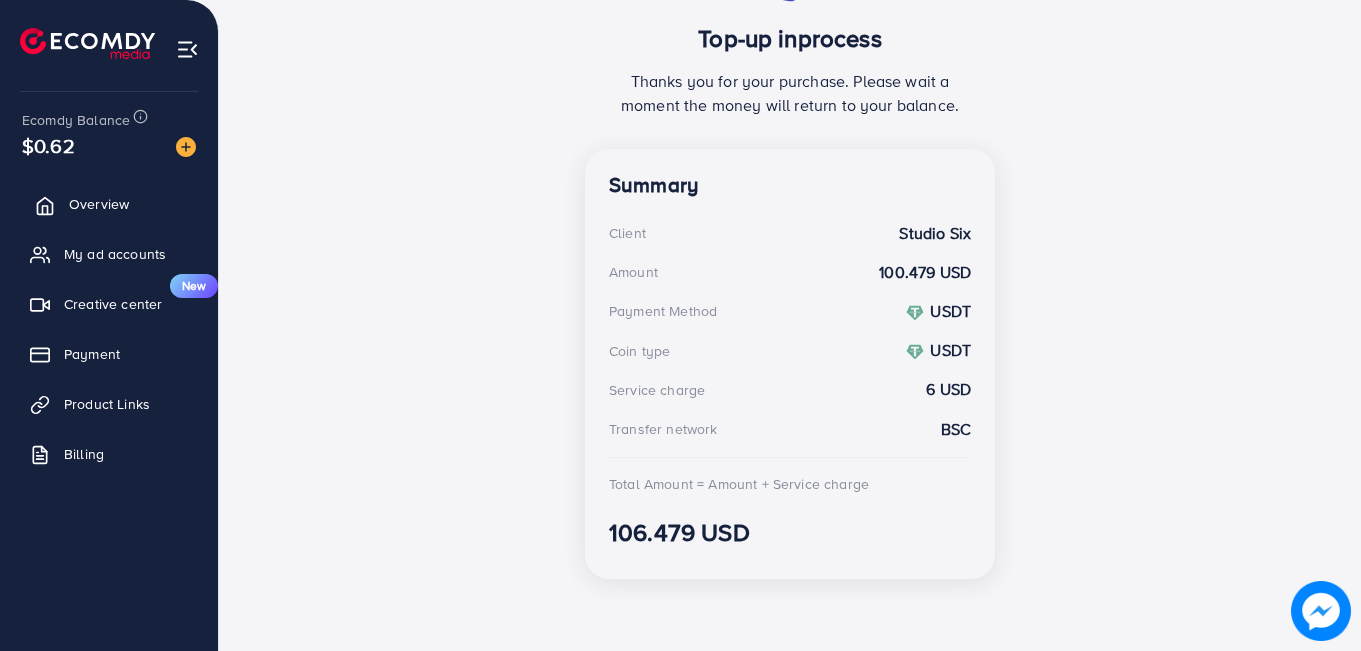 click on "Overview" at bounding box center [109, 204] 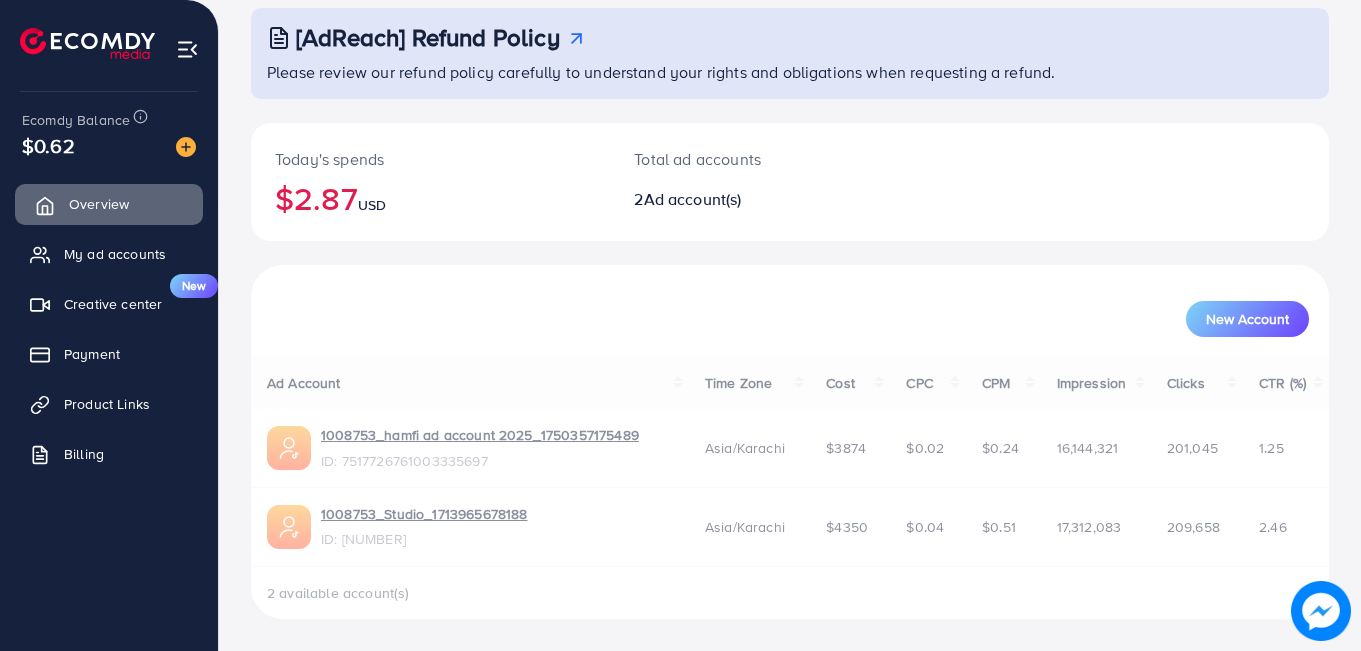 scroll, scrollTop: 0, scrollLeft: 0, axis: both 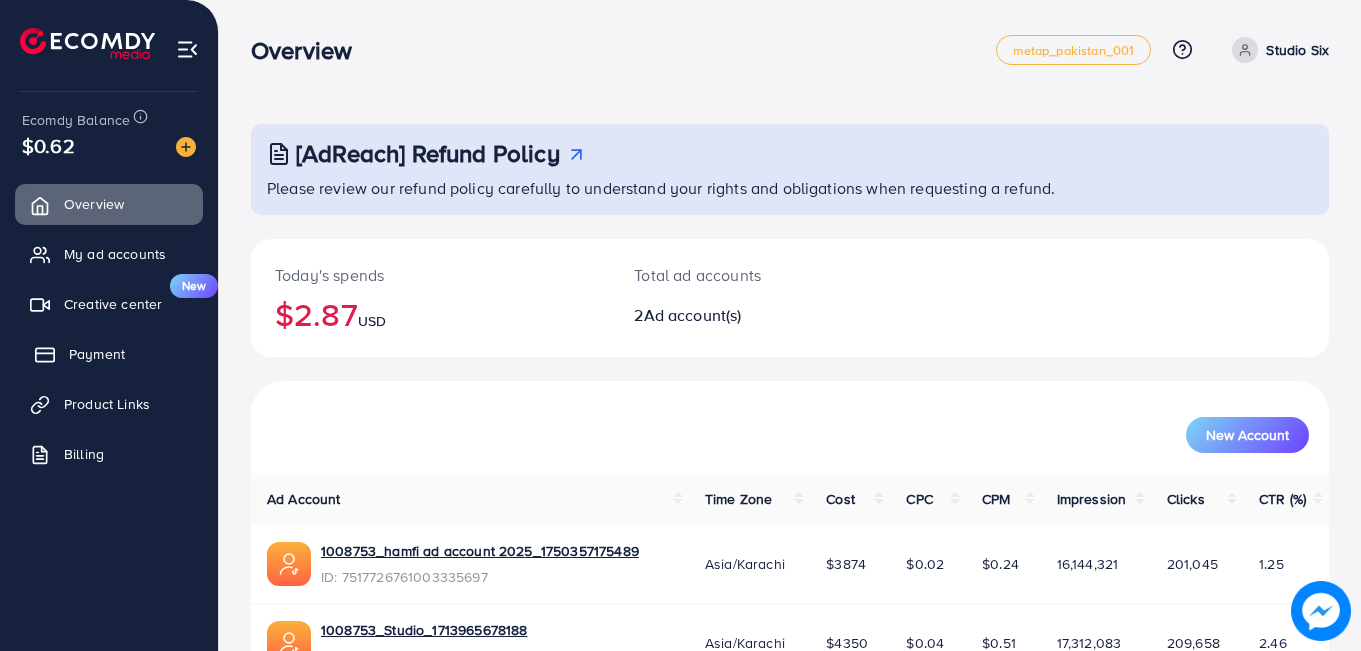 click on "Payment" at bounding box center (97, 354) 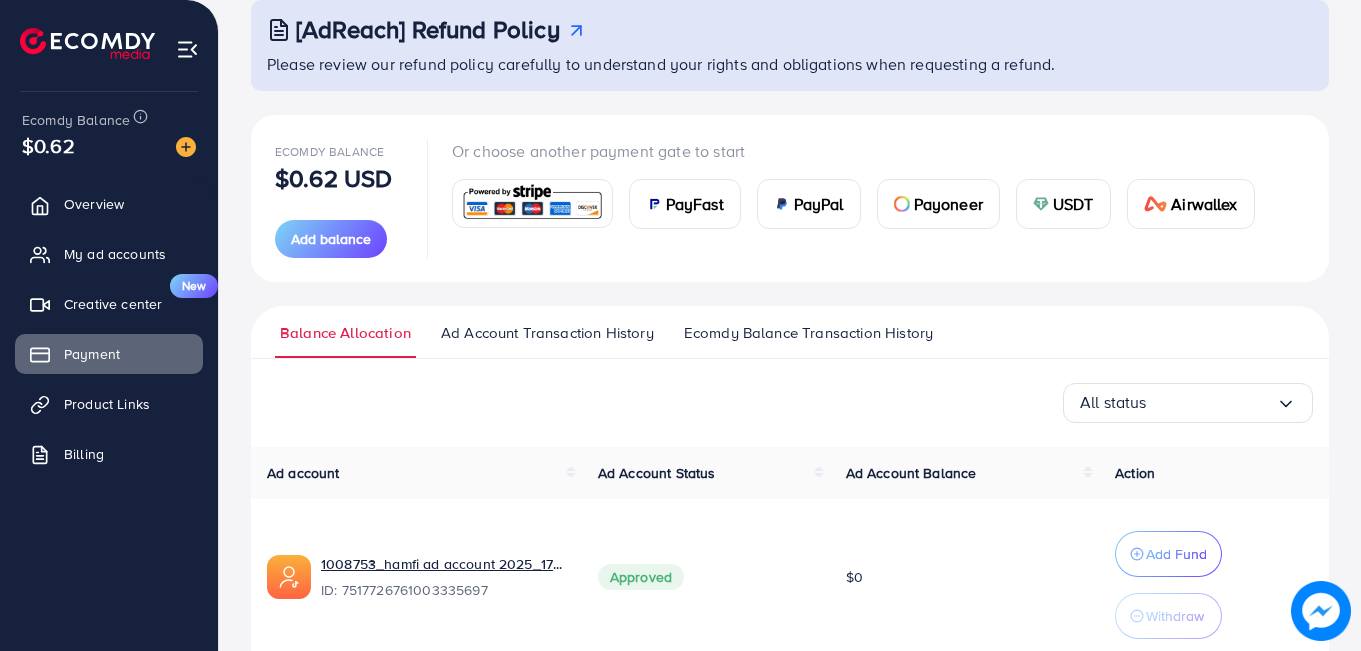 scroll, scrollTop: 112, scrollLeft: 0, axis: vertical 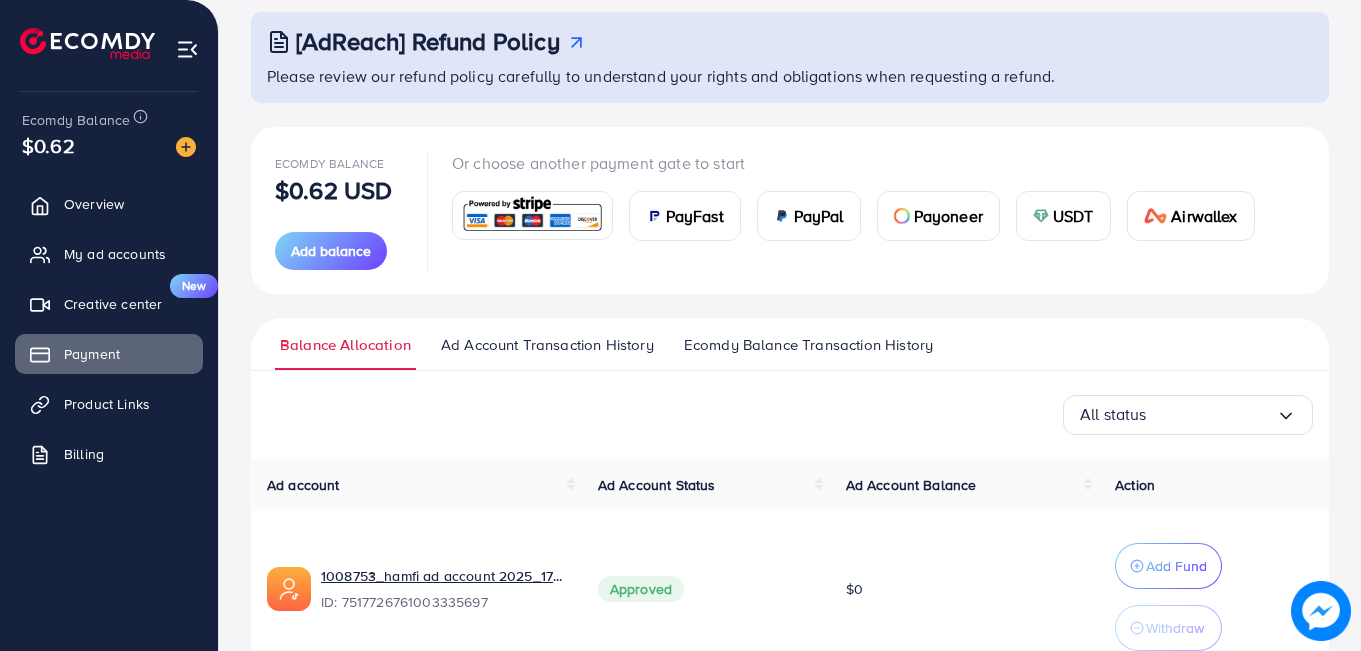 click at bounding box center (1041, 216) 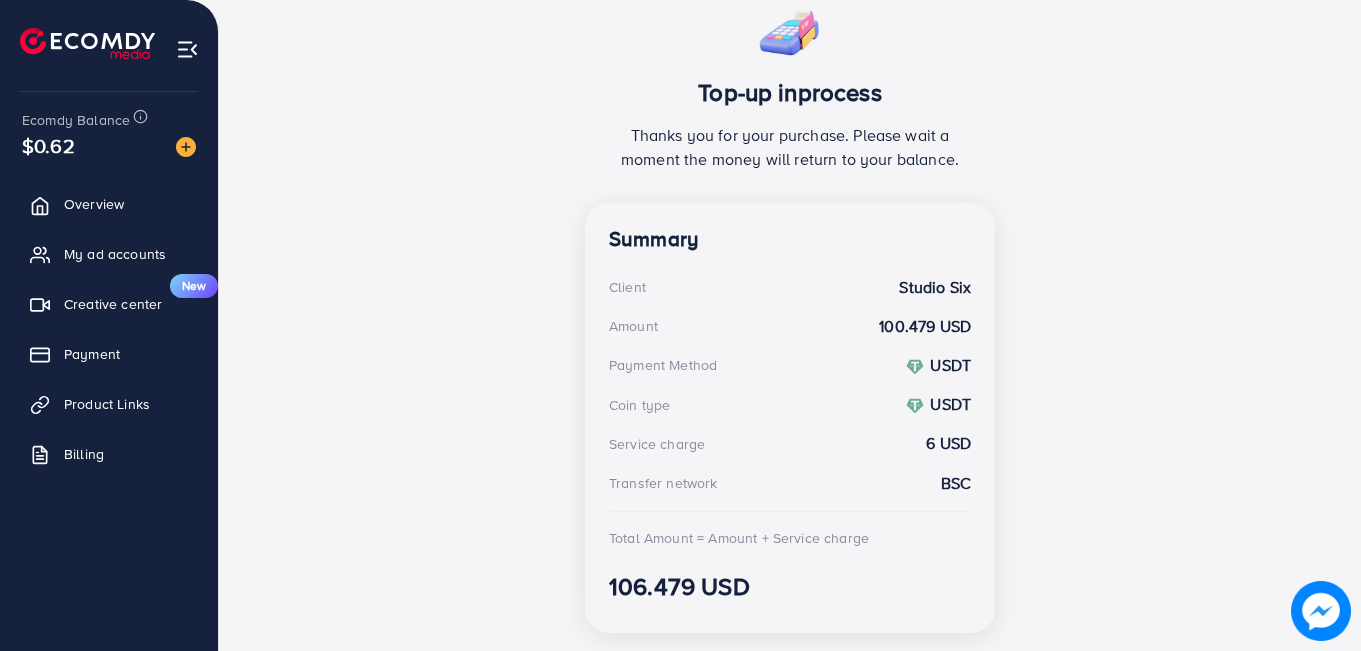 scroll, scrollTop: 438, scrollLeft: 0, axis: vertical 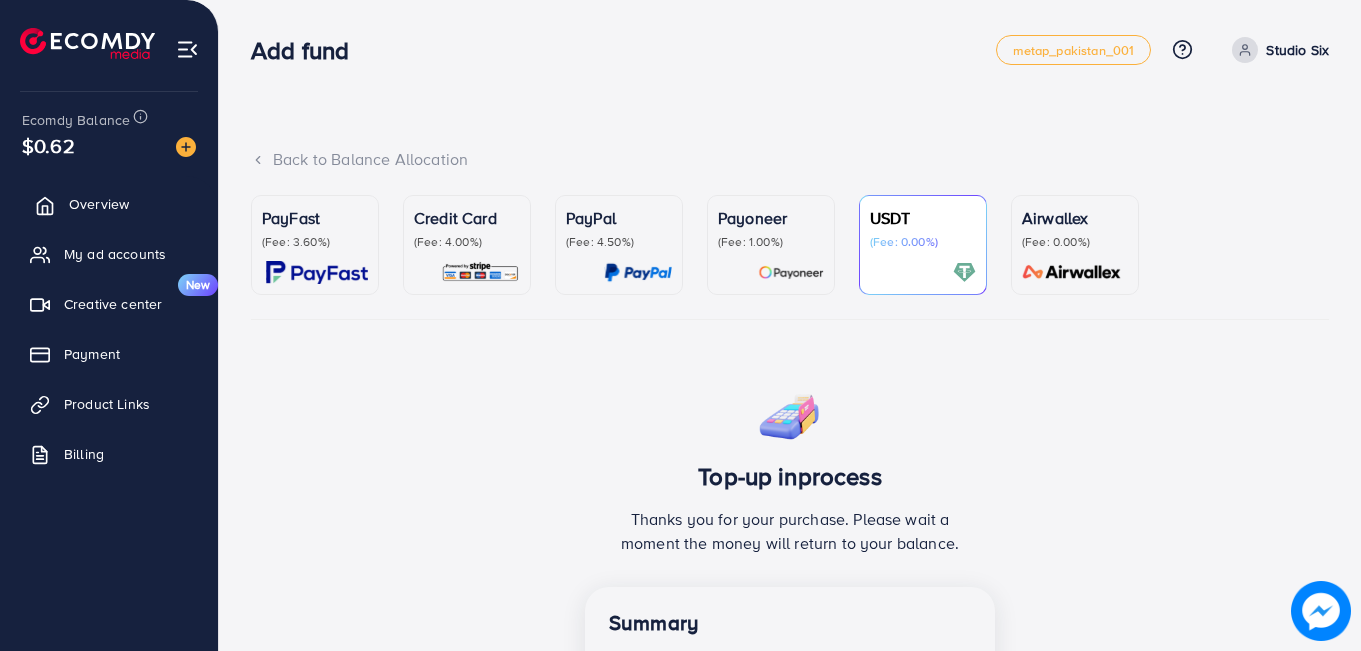 click on "Overview" at bounding box center [109, 204] 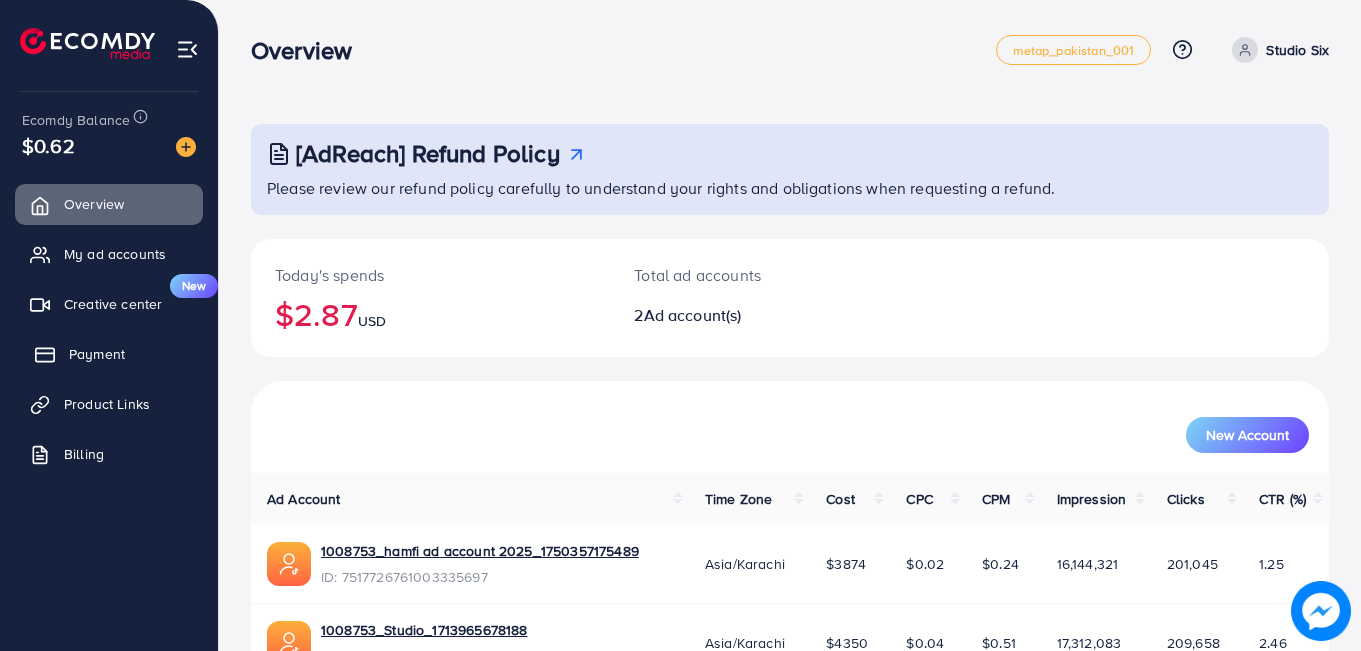 click on "Payment" at bounding box center (97, 354) 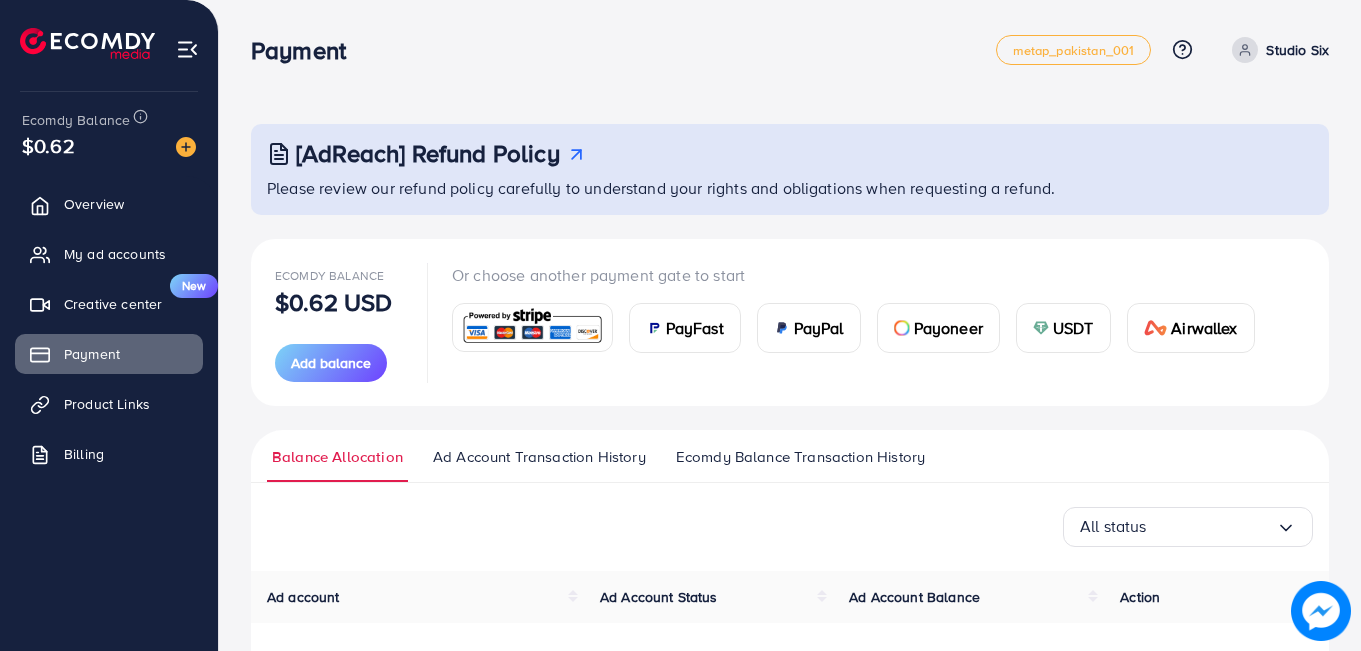 click at bounding box center [532, 327] 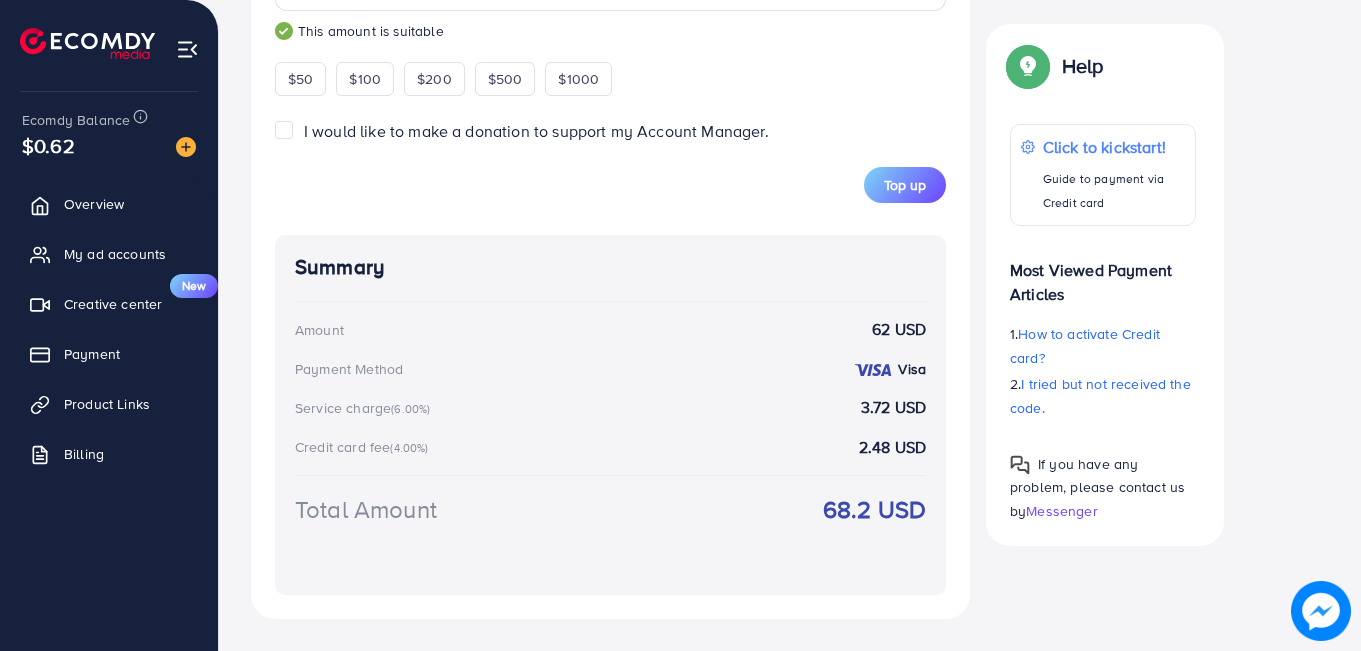 scroll, scrollTop: 945, scrollLeft: 0, axis: vertical 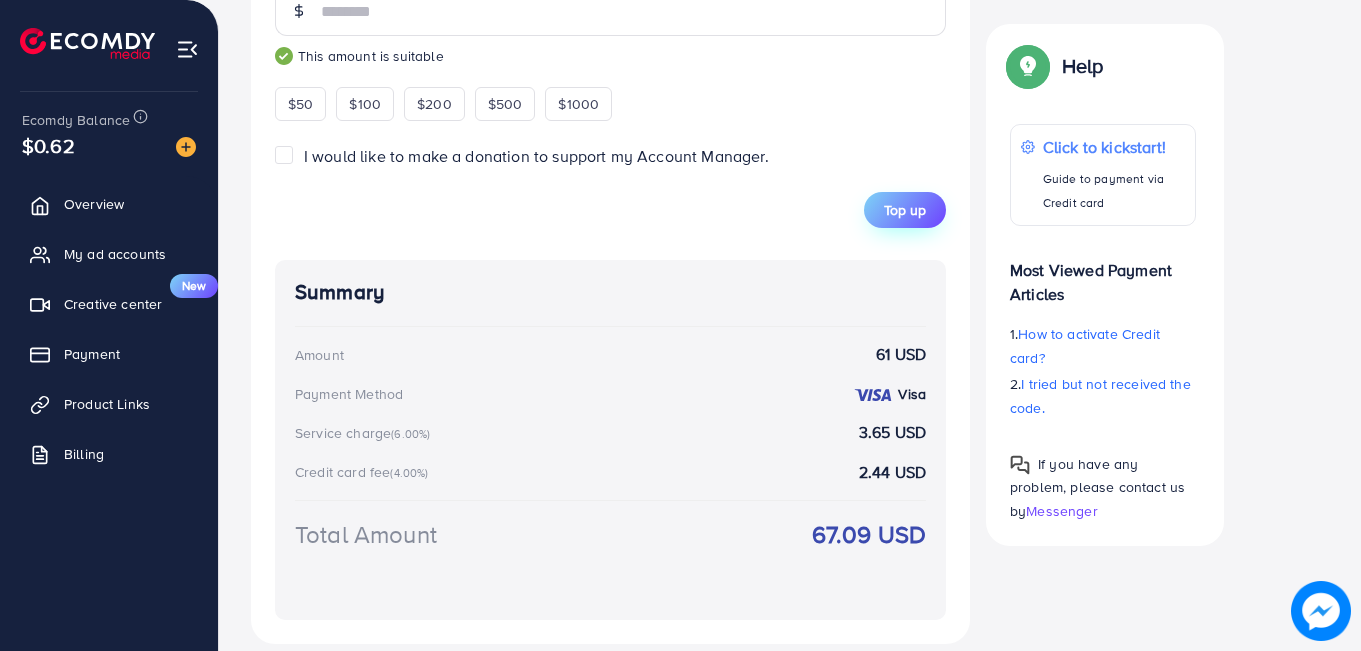 click on "Top up" at bounding box center [905, 210] 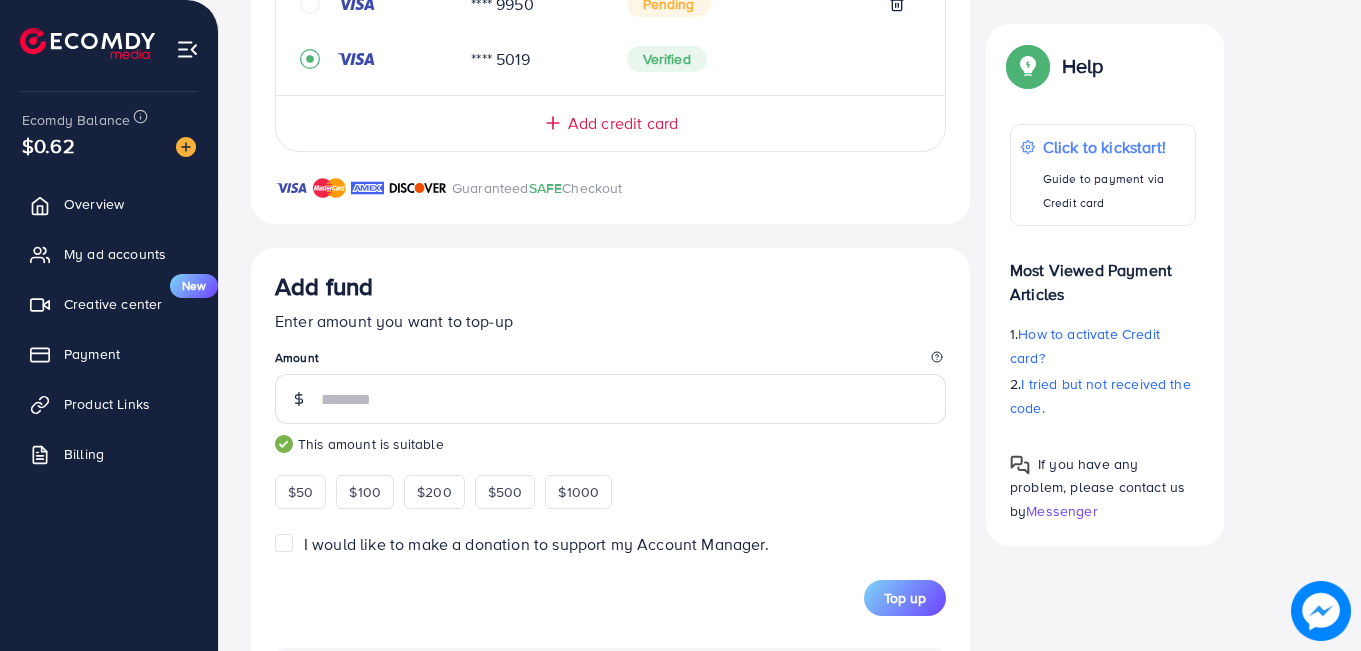 scroll, scrollTop: 556, scrollLeft: 0, axis: vertical 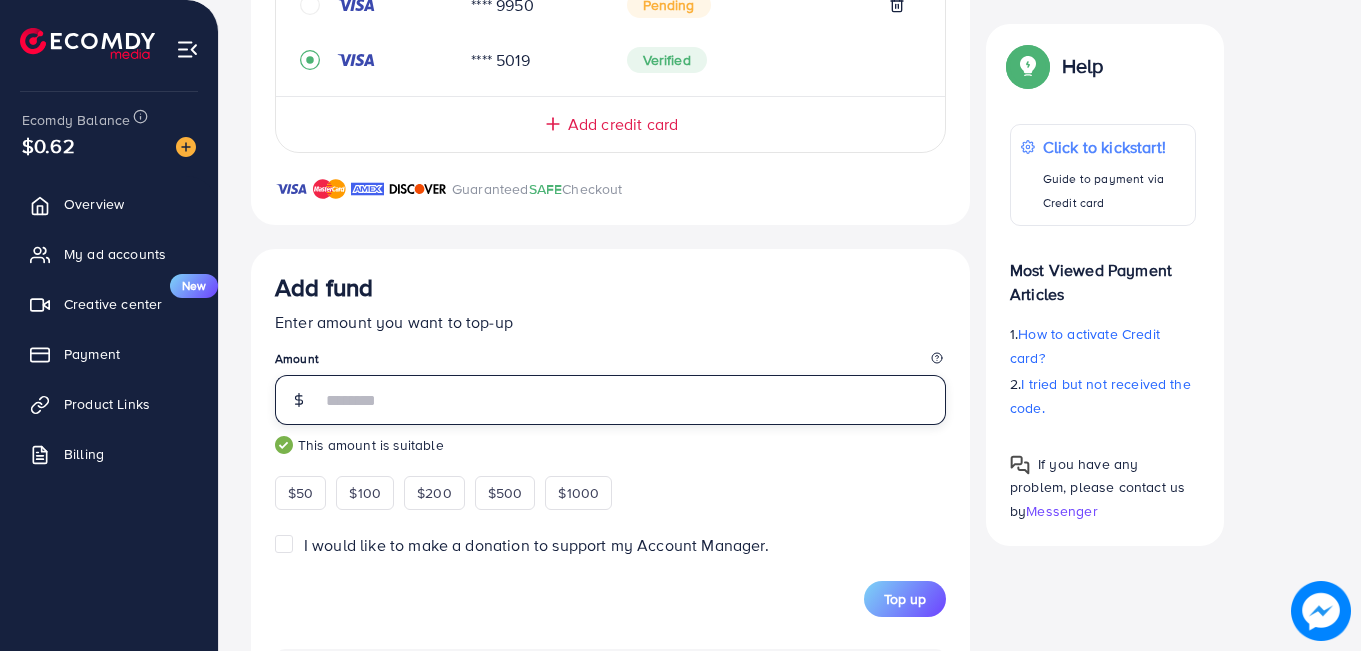 click on "**" at bounding box center [633, 400] 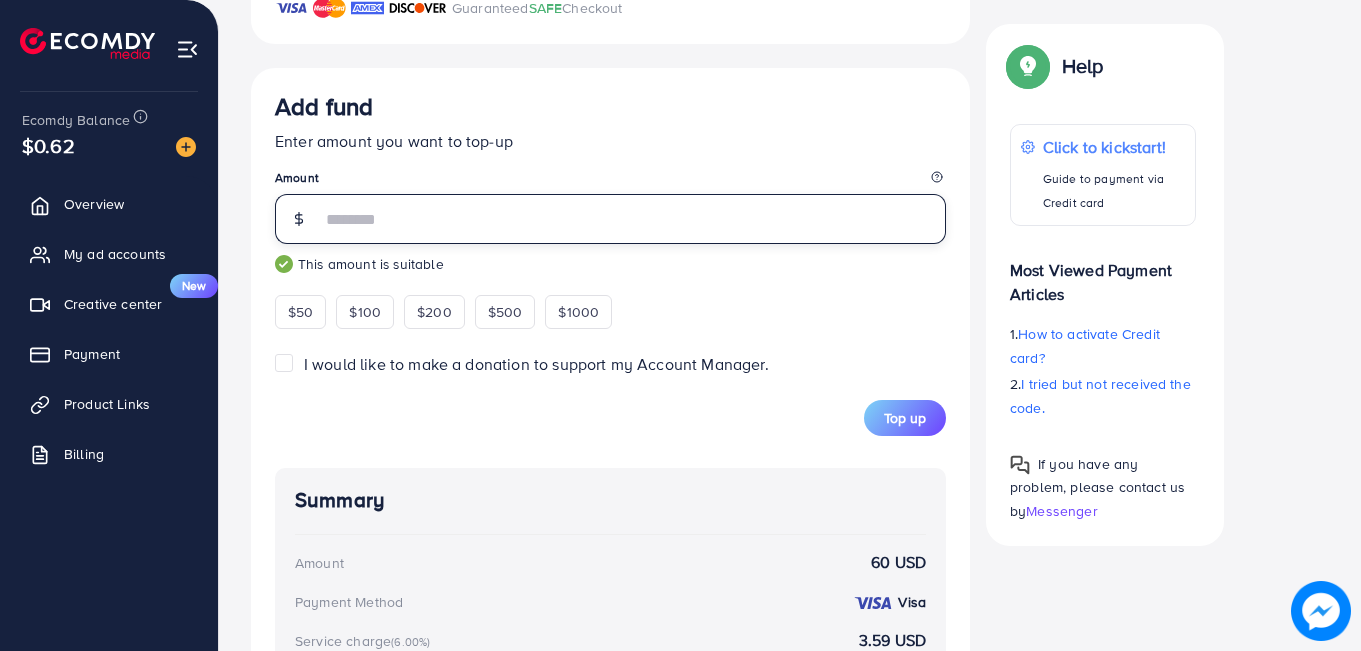 scroll, scrollTop: 859, scrollLeft: 0, axis: vertical 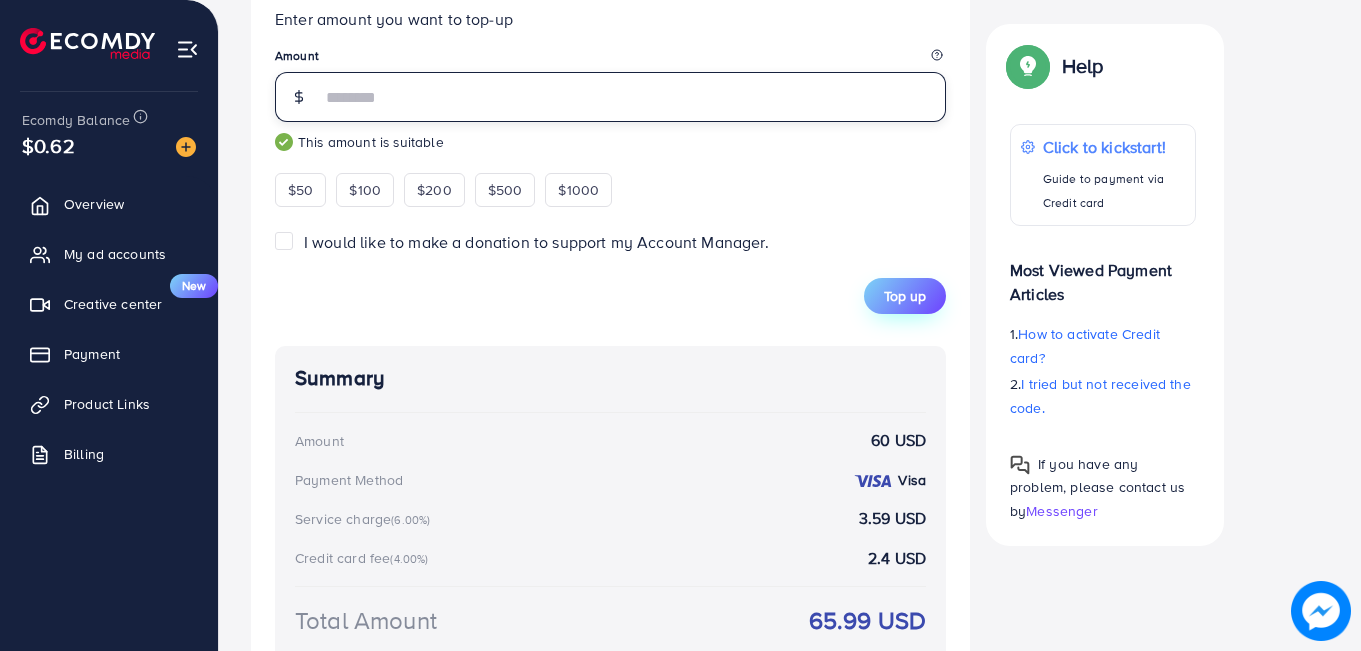 type on "**" 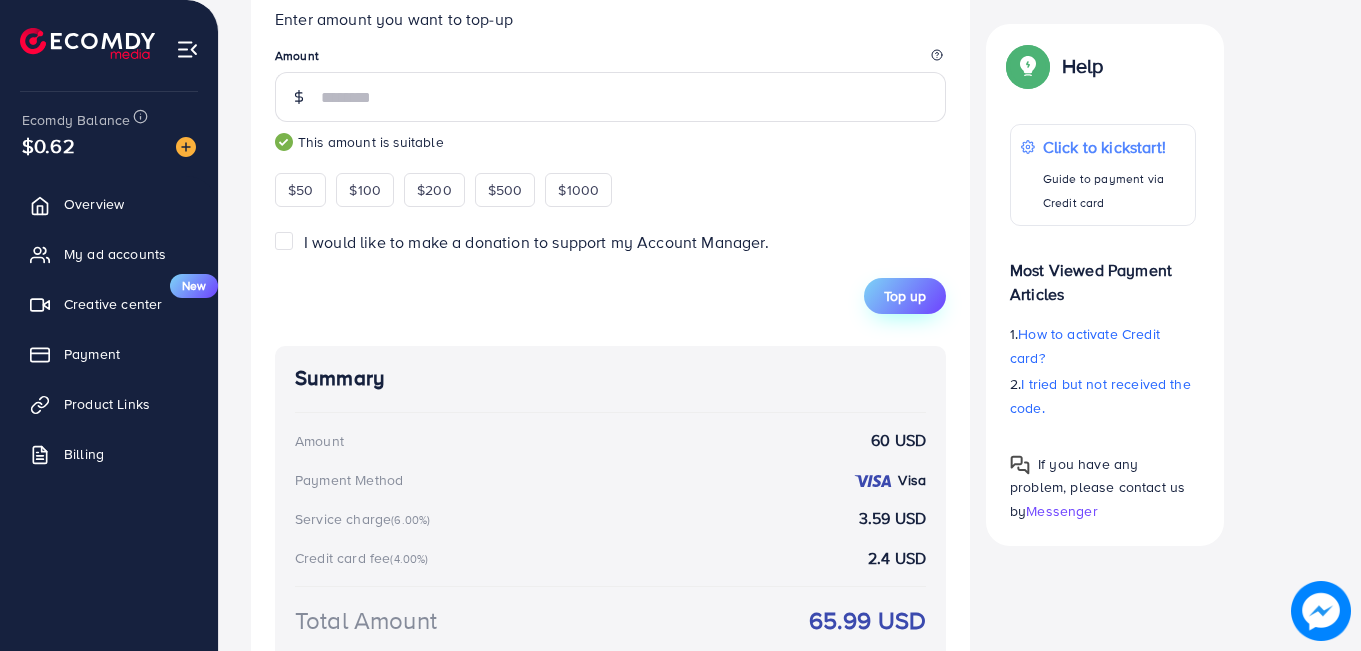 click on "Top up" at bounding box center (905, 296) 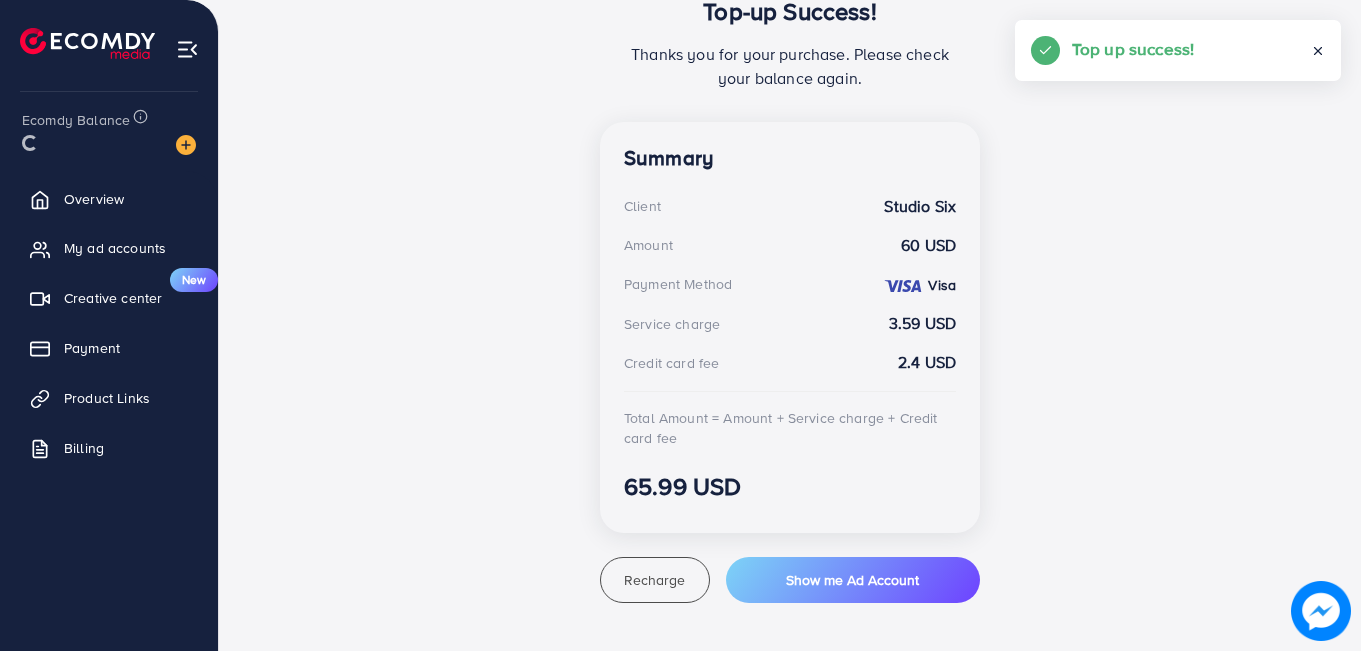 scroll, scrollTop: 476, scrollLeft: 0, axis: vertical 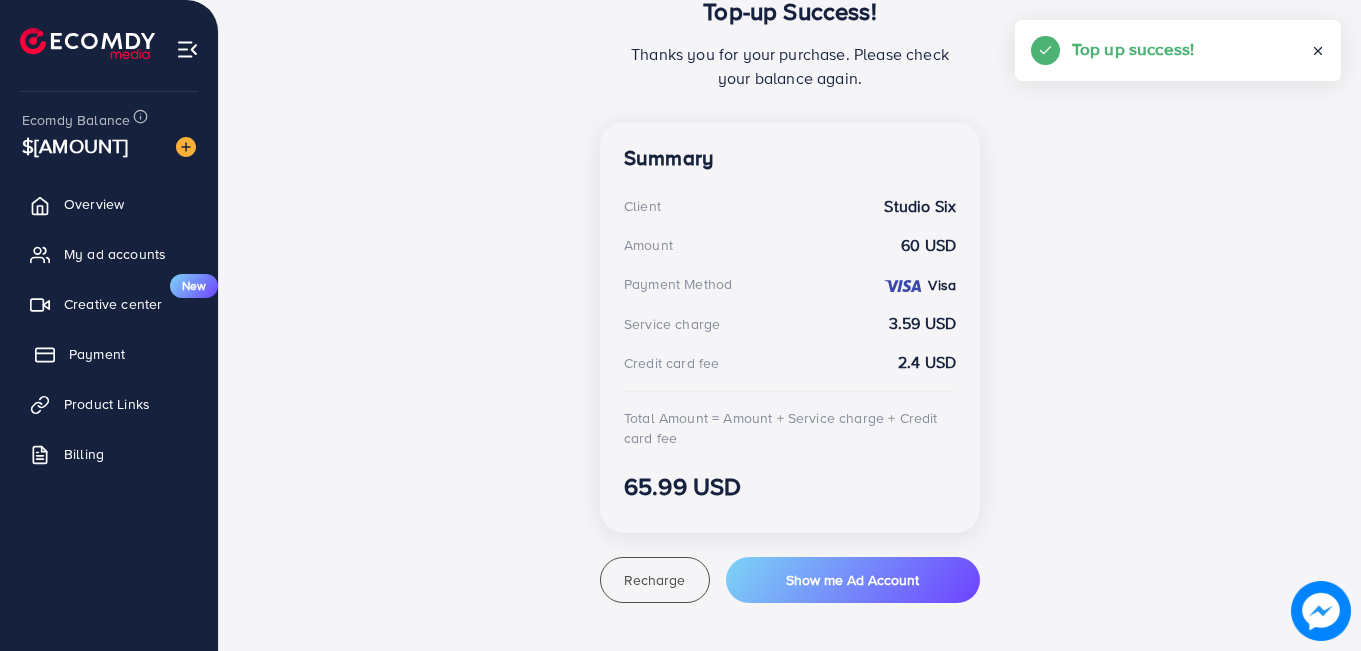 click on "Payment" at bounding box center [97, 354] 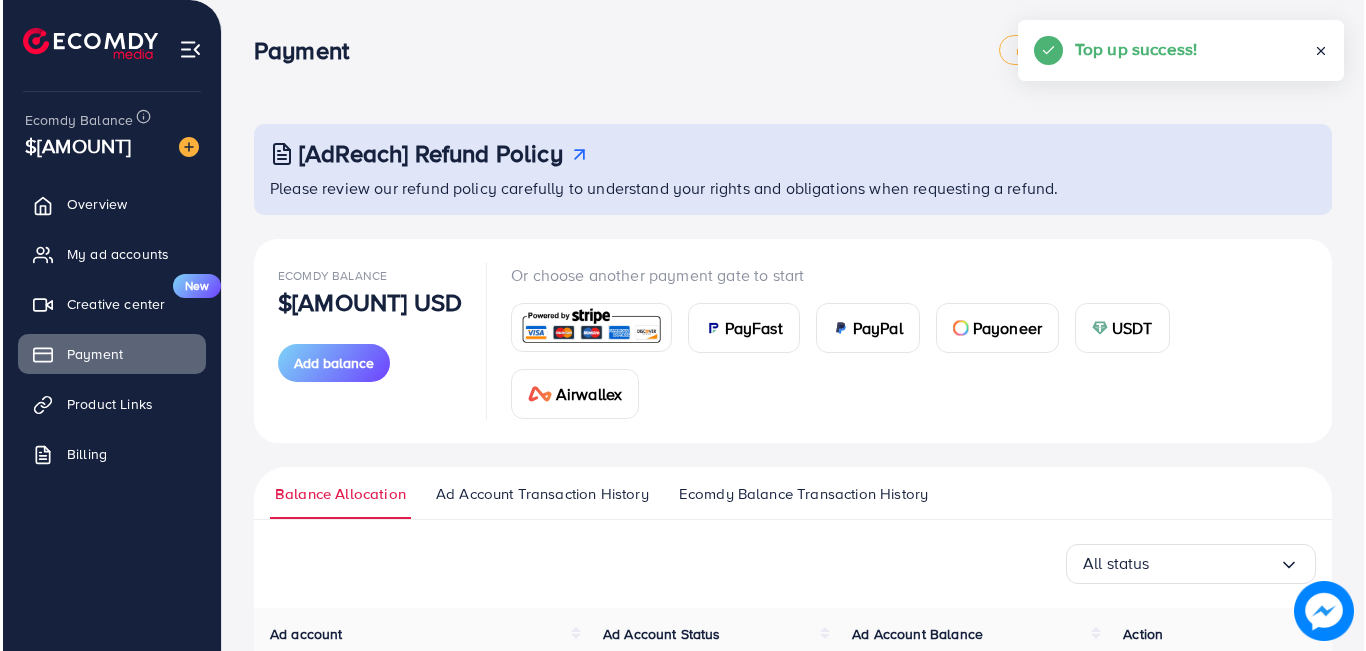 scroll, scrollTop: 338, scrollLeft: 0, axis: vertical 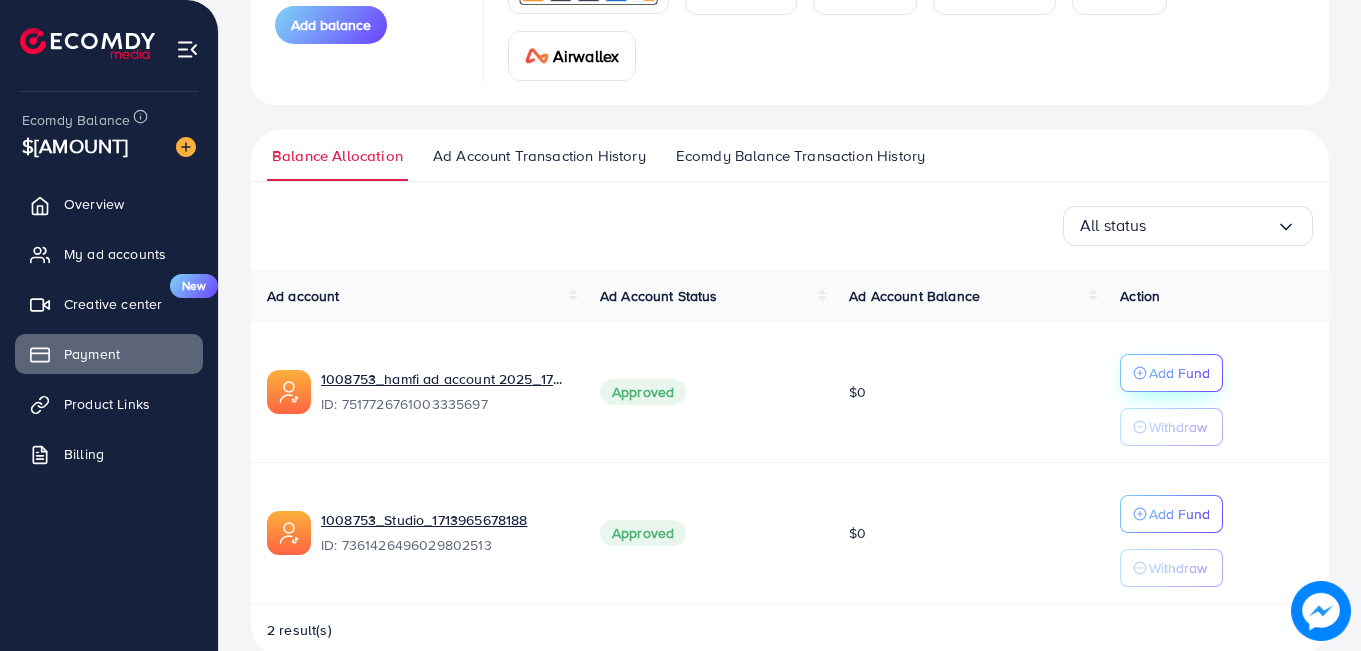 click on "Add Fund" at bounding box center (1179, 373) 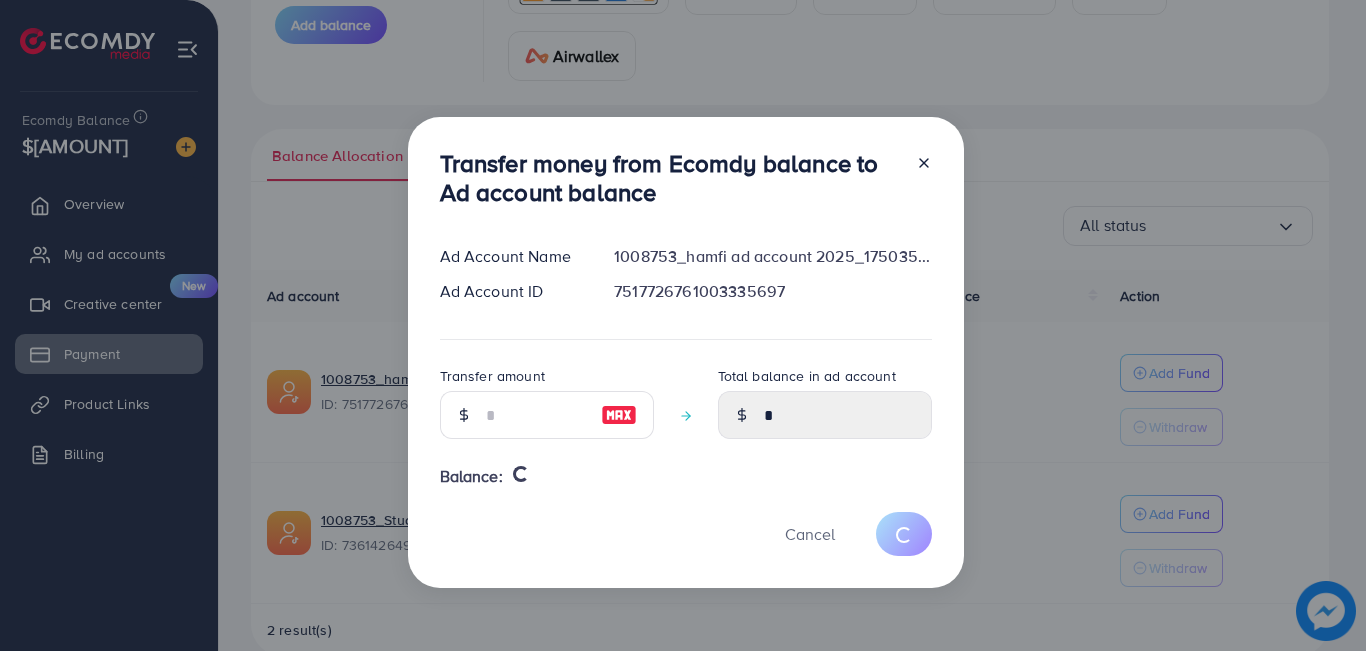 click at bounding box center [619, 415] 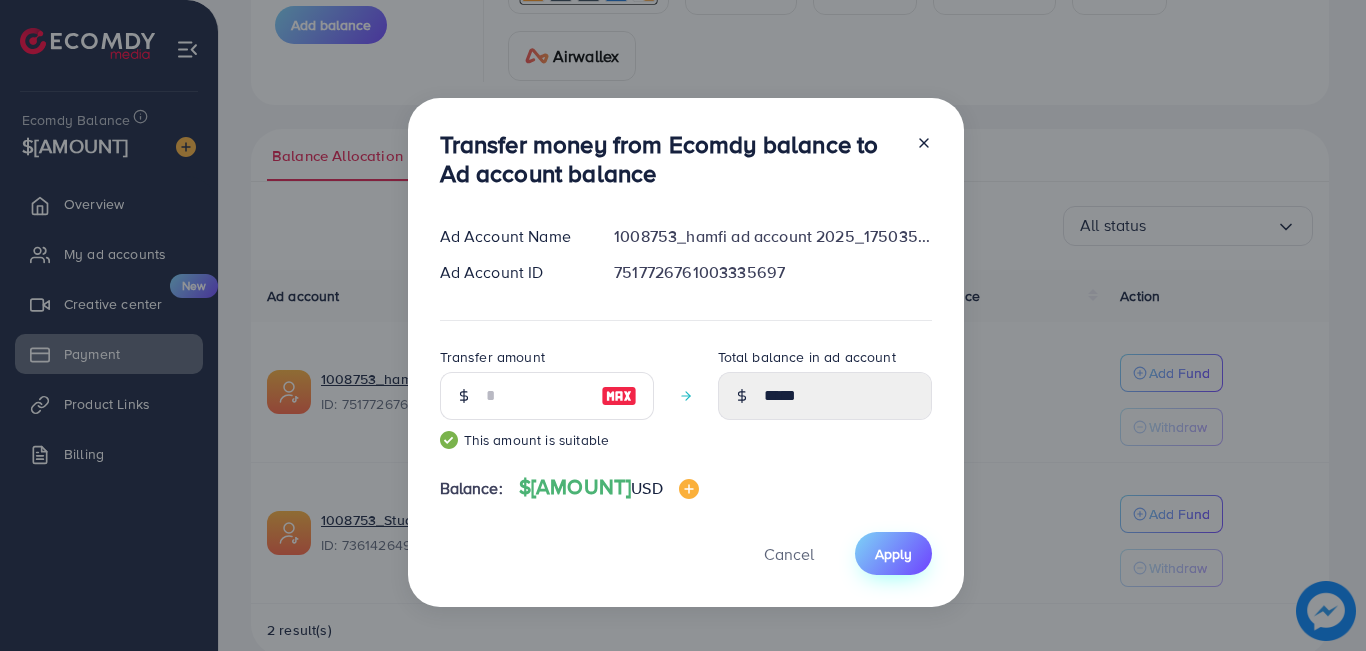 click on "Apply" at bounding box center (893, 554) 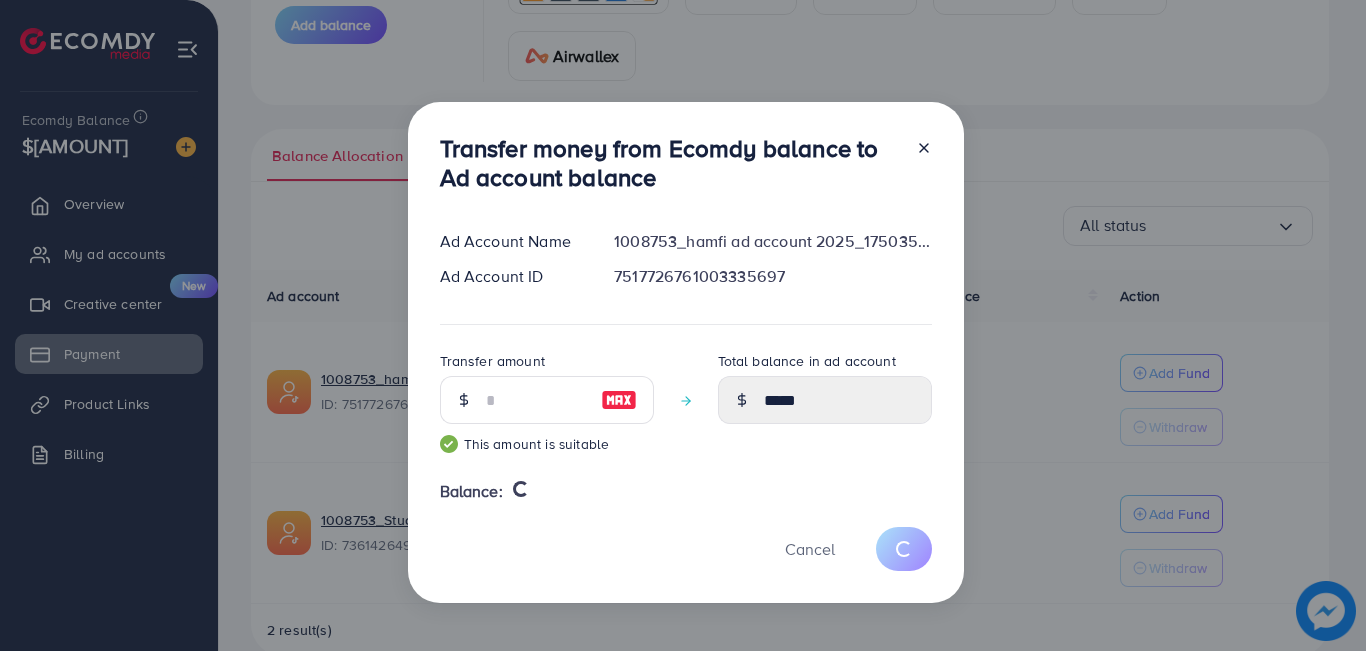 type 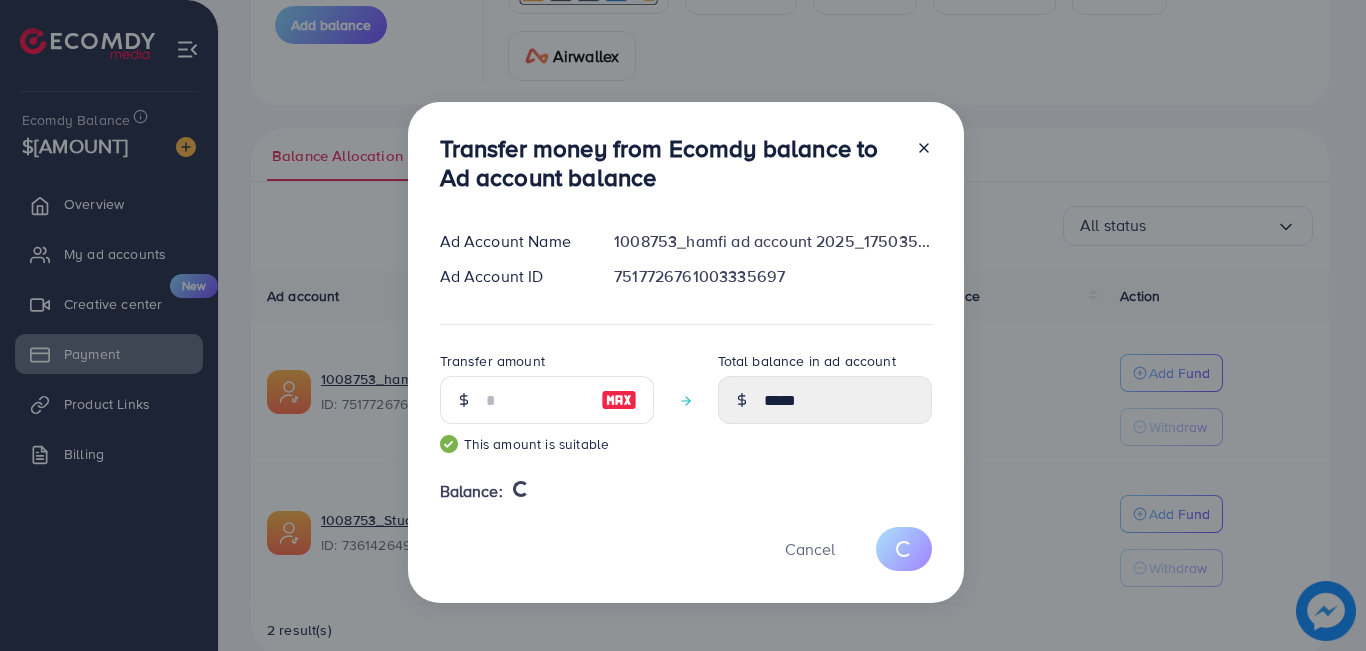 type on "*" 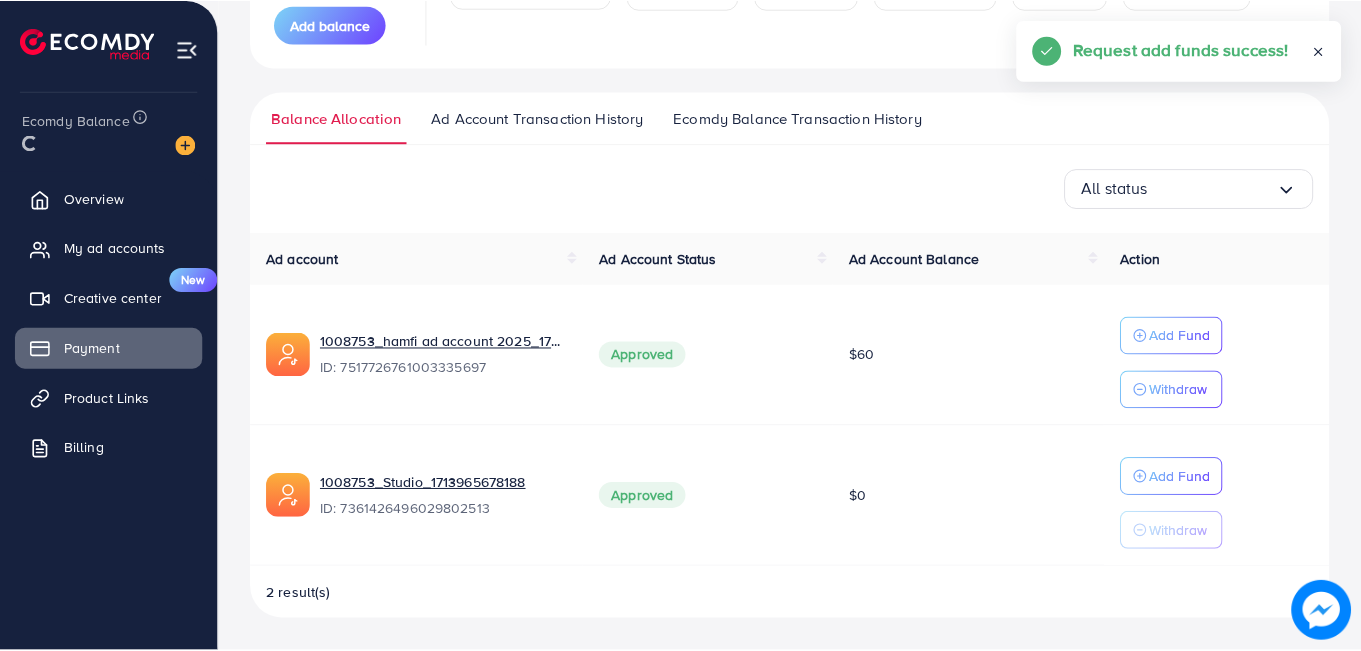 scroll, scrollTop: 338, scrollLeft: 0, axis: vertical 